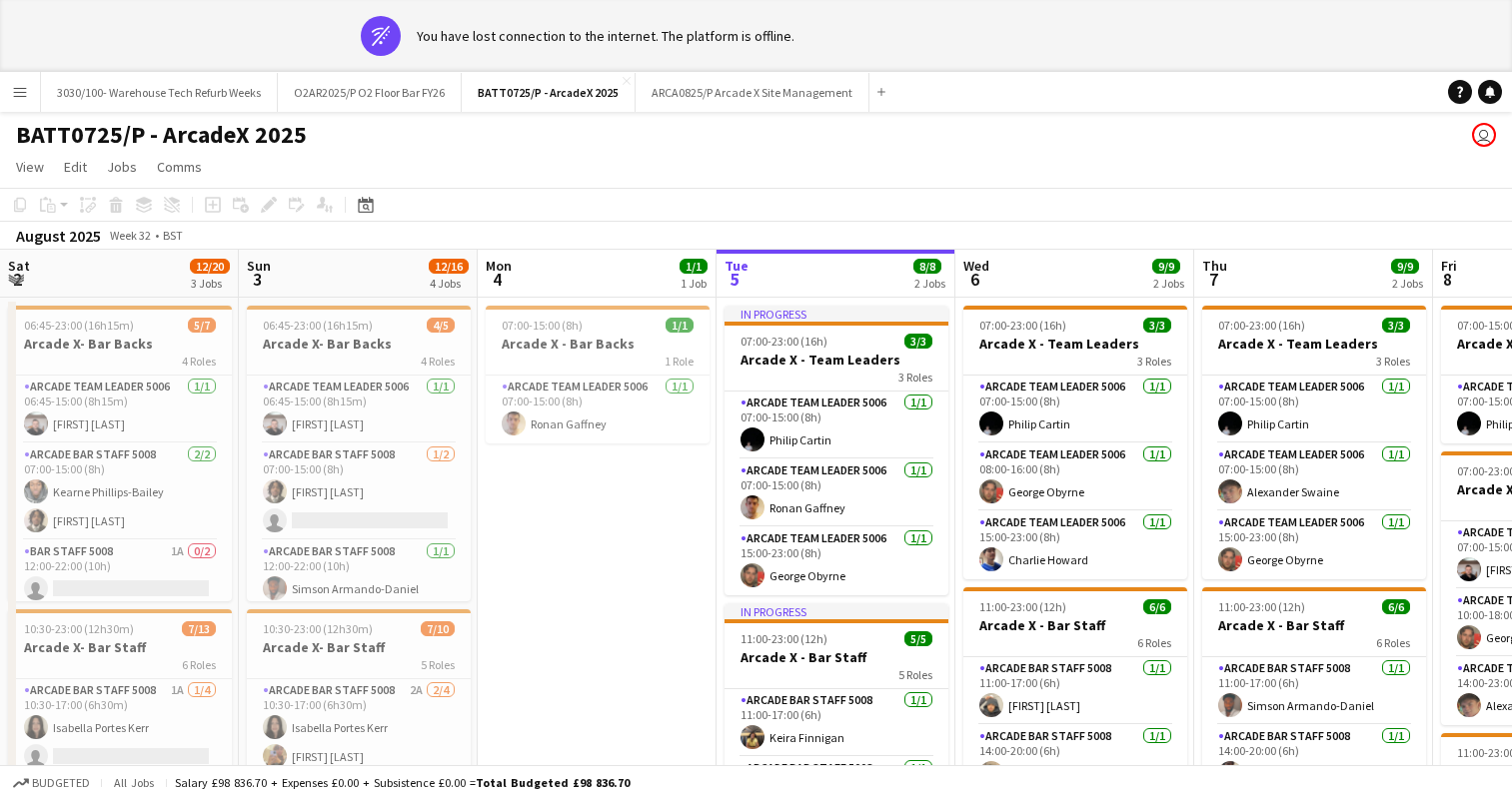 scroll, scrollTop: 0, scrollLeft: 0, axis: both 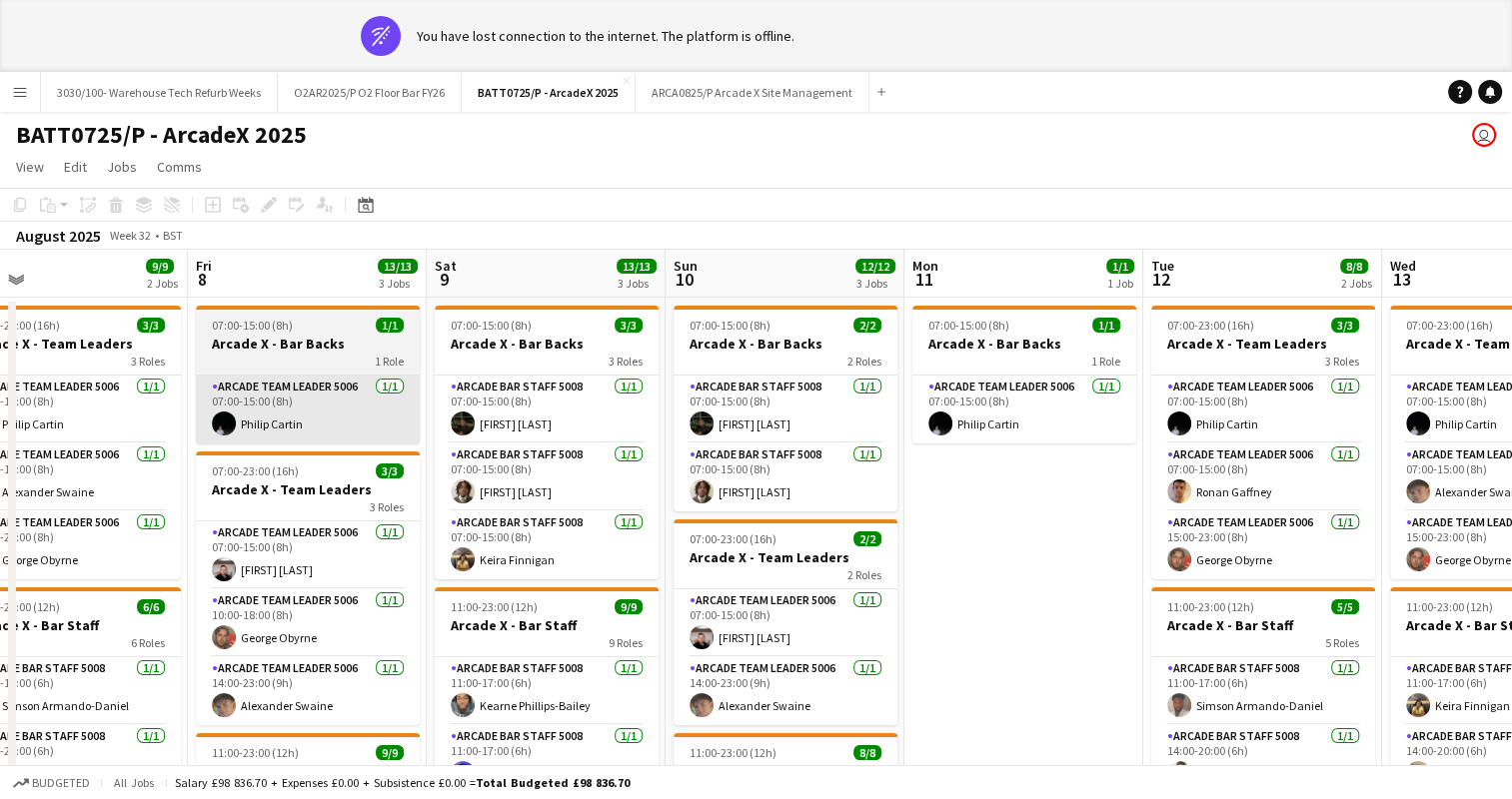 drag, startPoint x: 971, startPoint y: 406, endPoint x: 240, endPoint y: 396, distance: 731.0684 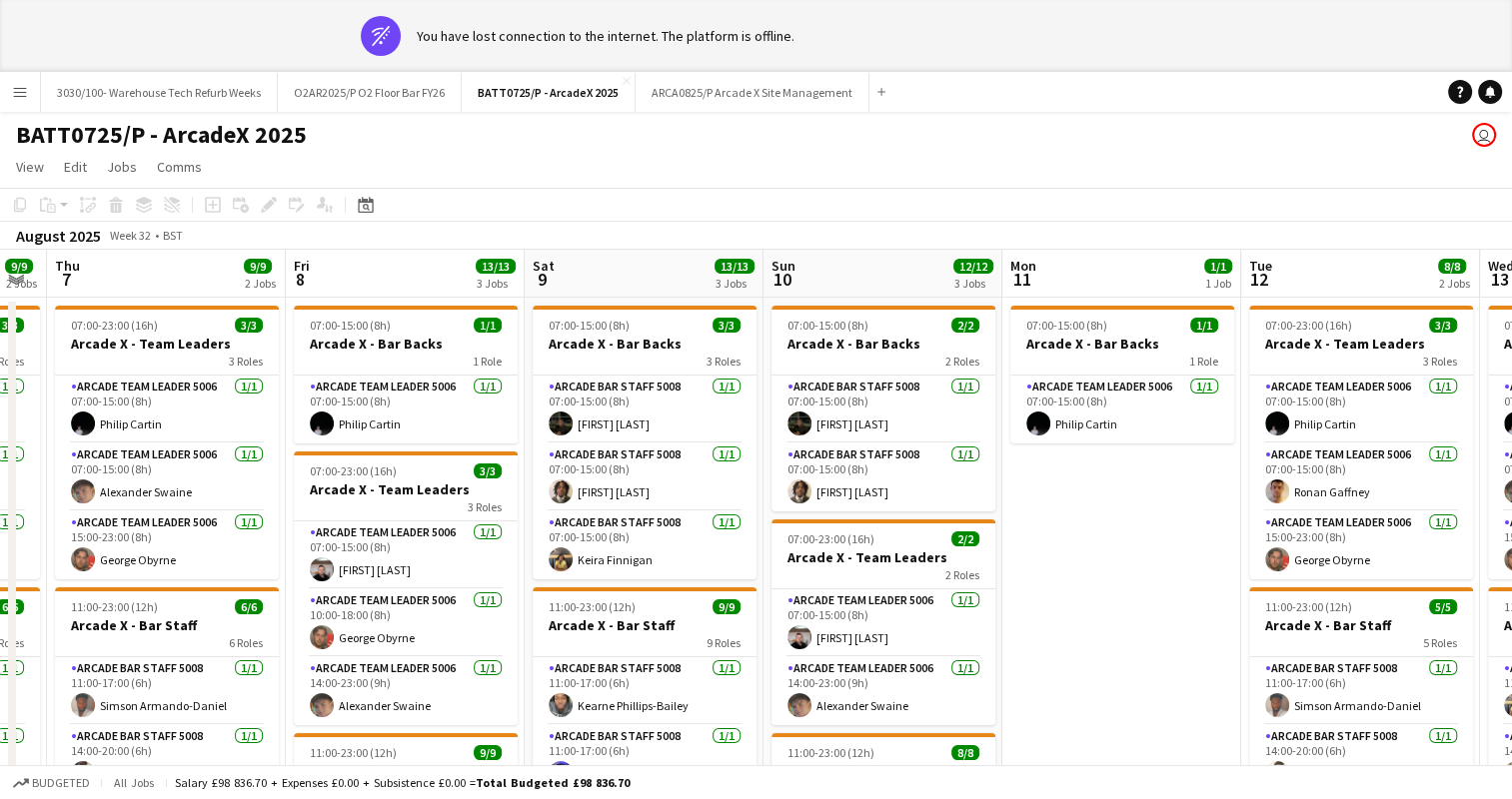 scroll, scrollTop: 0, scrollLeft: 852, axis: horizontal 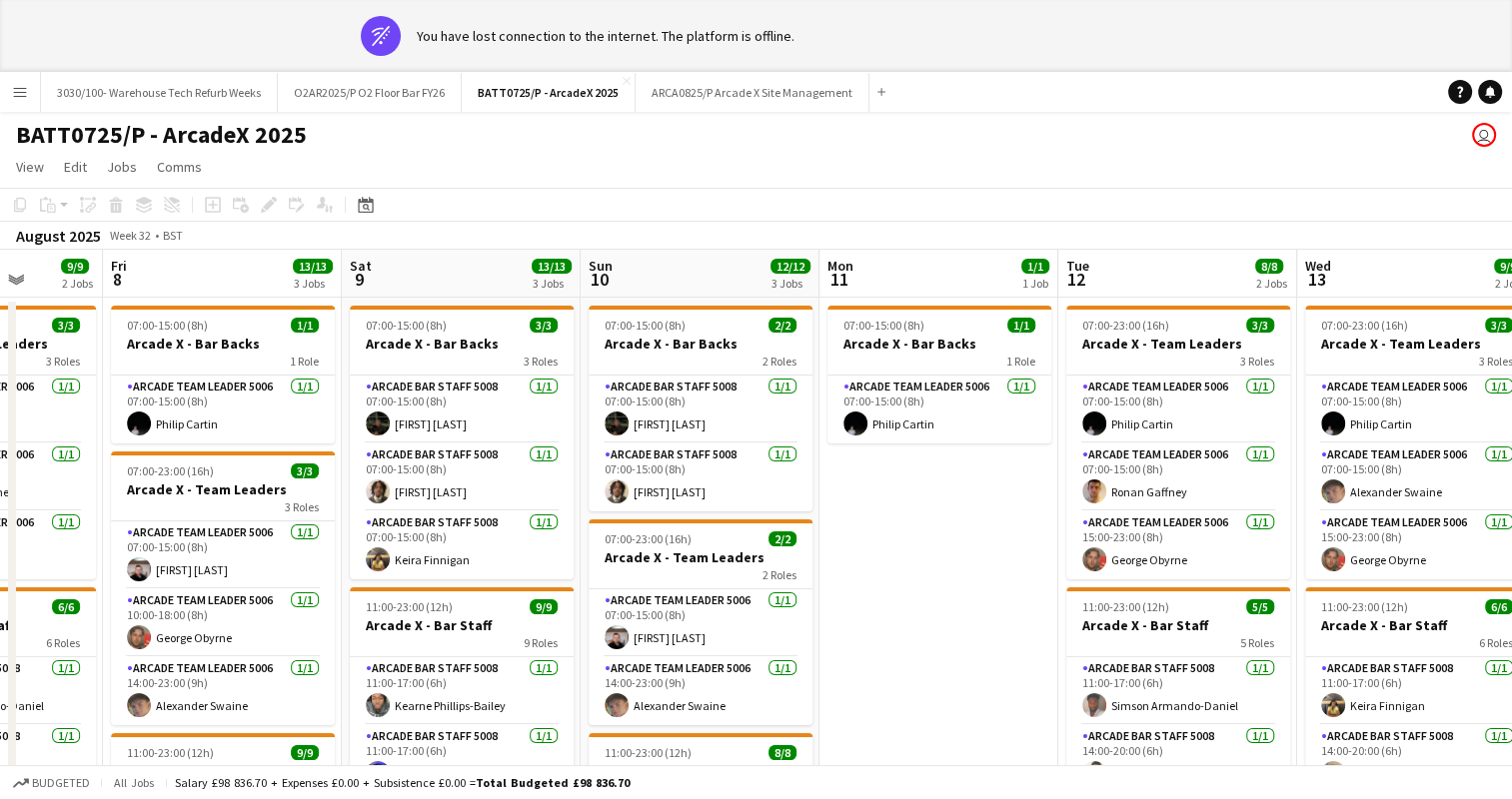 drag, startPoint x: 1039, startPoint y: 310, endPoint x: 524, endPoint y: 344, distance: 516.12111 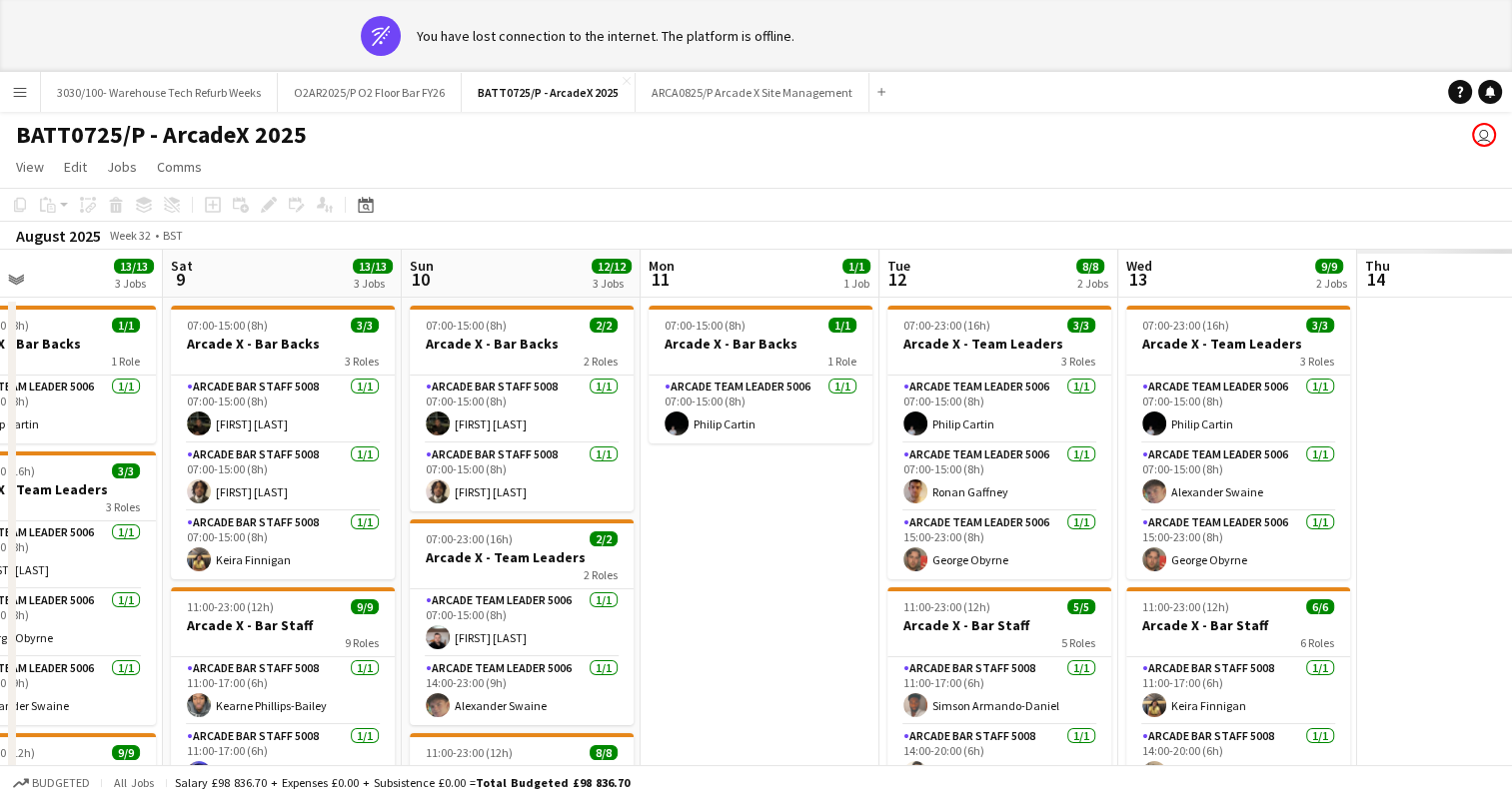 drag, startPoint x: 589, startPoint y: 413, endPoint x: 903, endPoint y: 374, distance: 316.41271 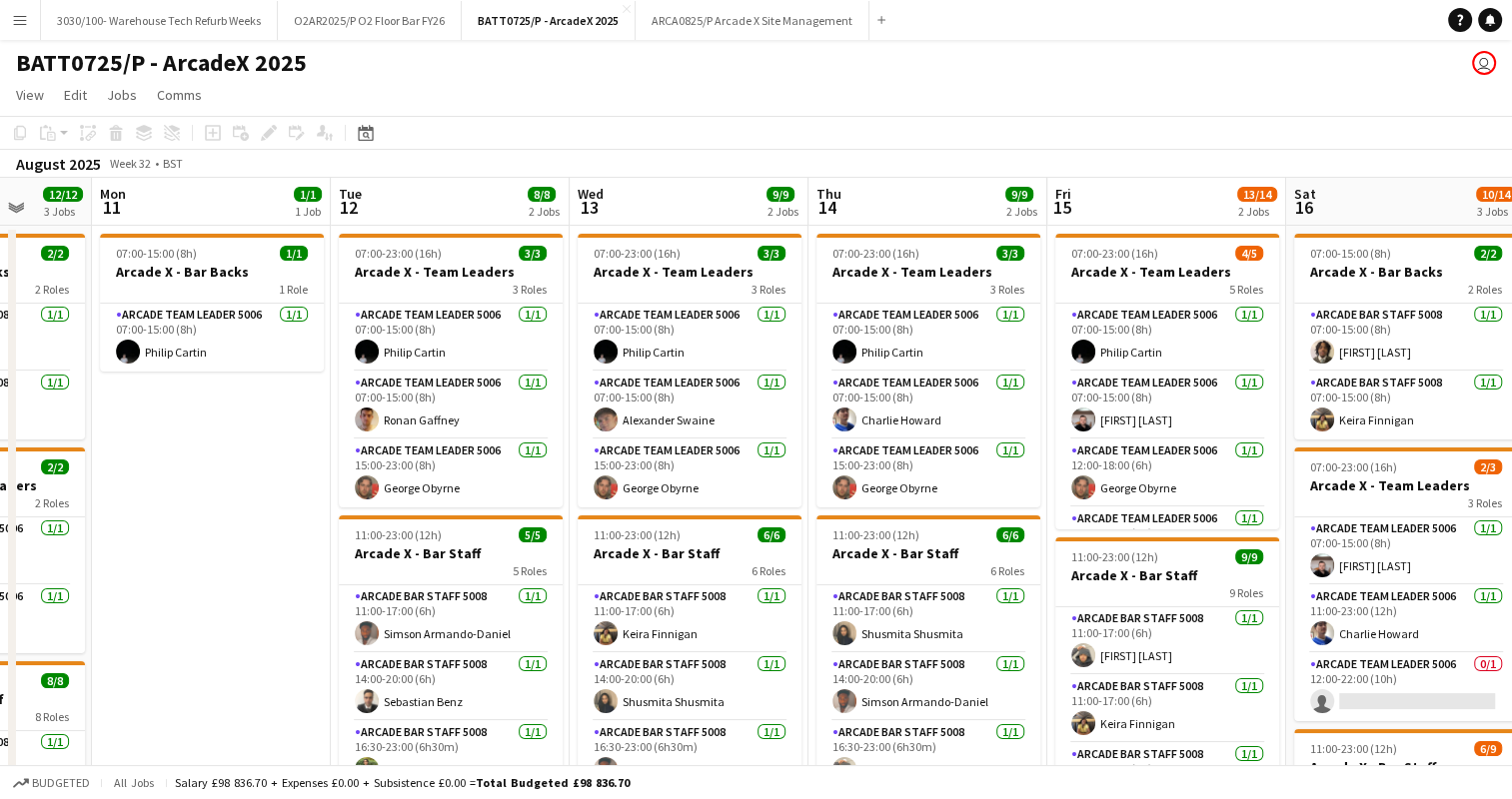drag, startPoint x: 866, startPoint y: 436, endPoint x: 297, endPoint y: 453, distance: 569.2539 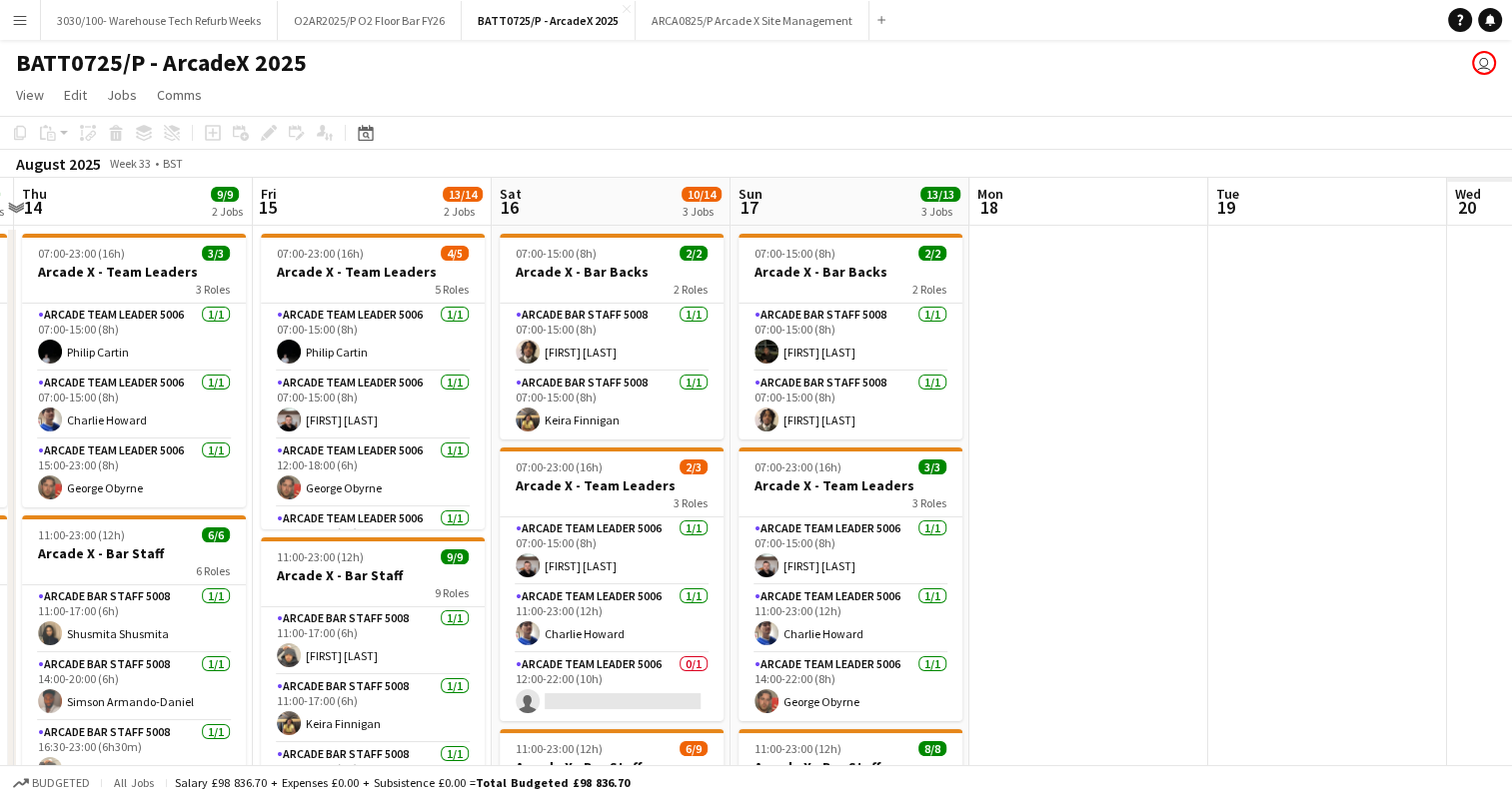 drag, startPoint x: 1178, startPoint y: 380, endPoint x: 927, endPoint y: 384, distance: 251.03187 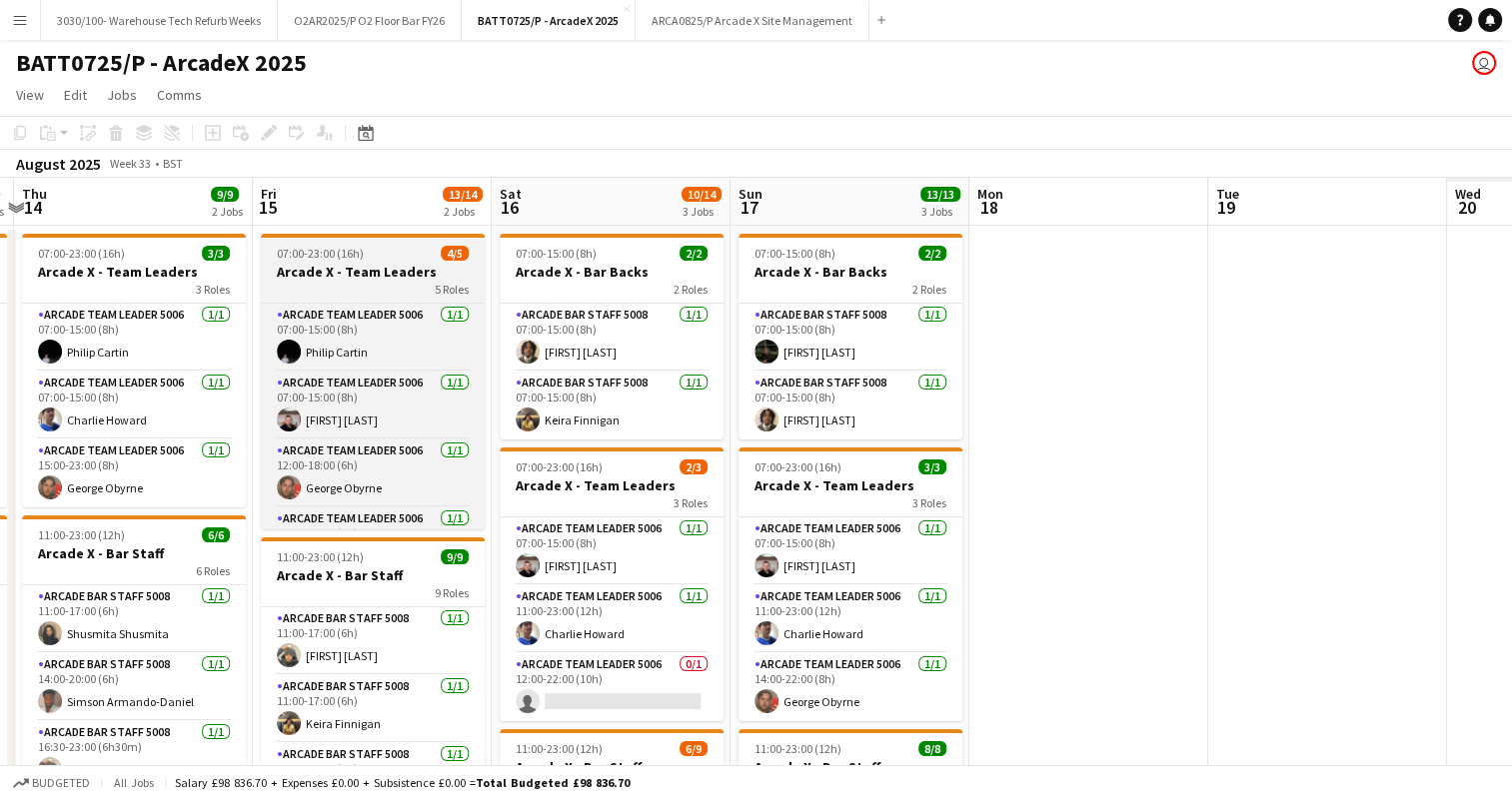 scroll, scrollTop: 0, scrollLeft: 480, axis: horizontal 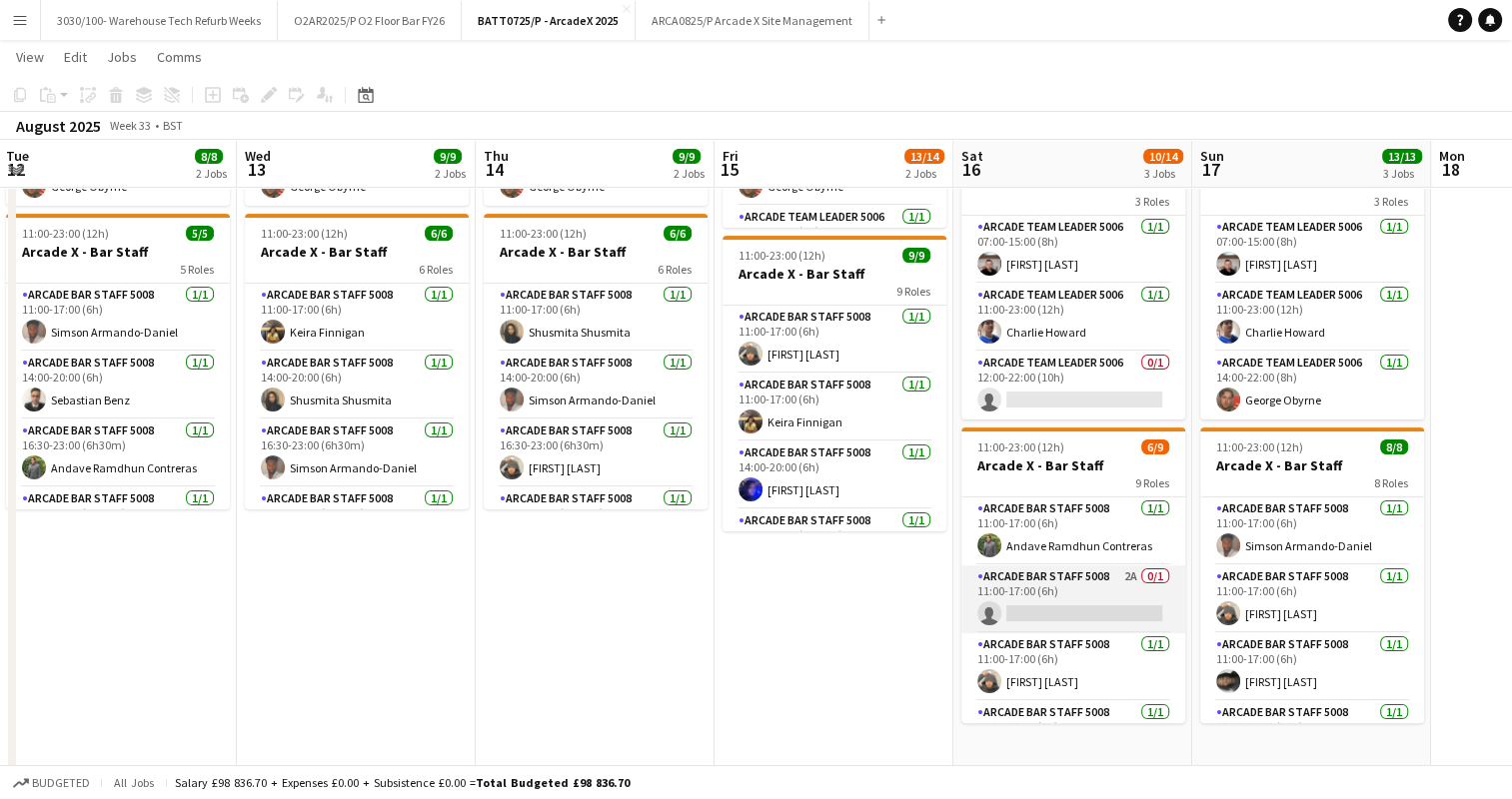 click on "Arcade Bar Staff 5008   2A   0/1   11:00-17:00 (6h)
single-neutral-actions" at bounding box center (1073, 599) 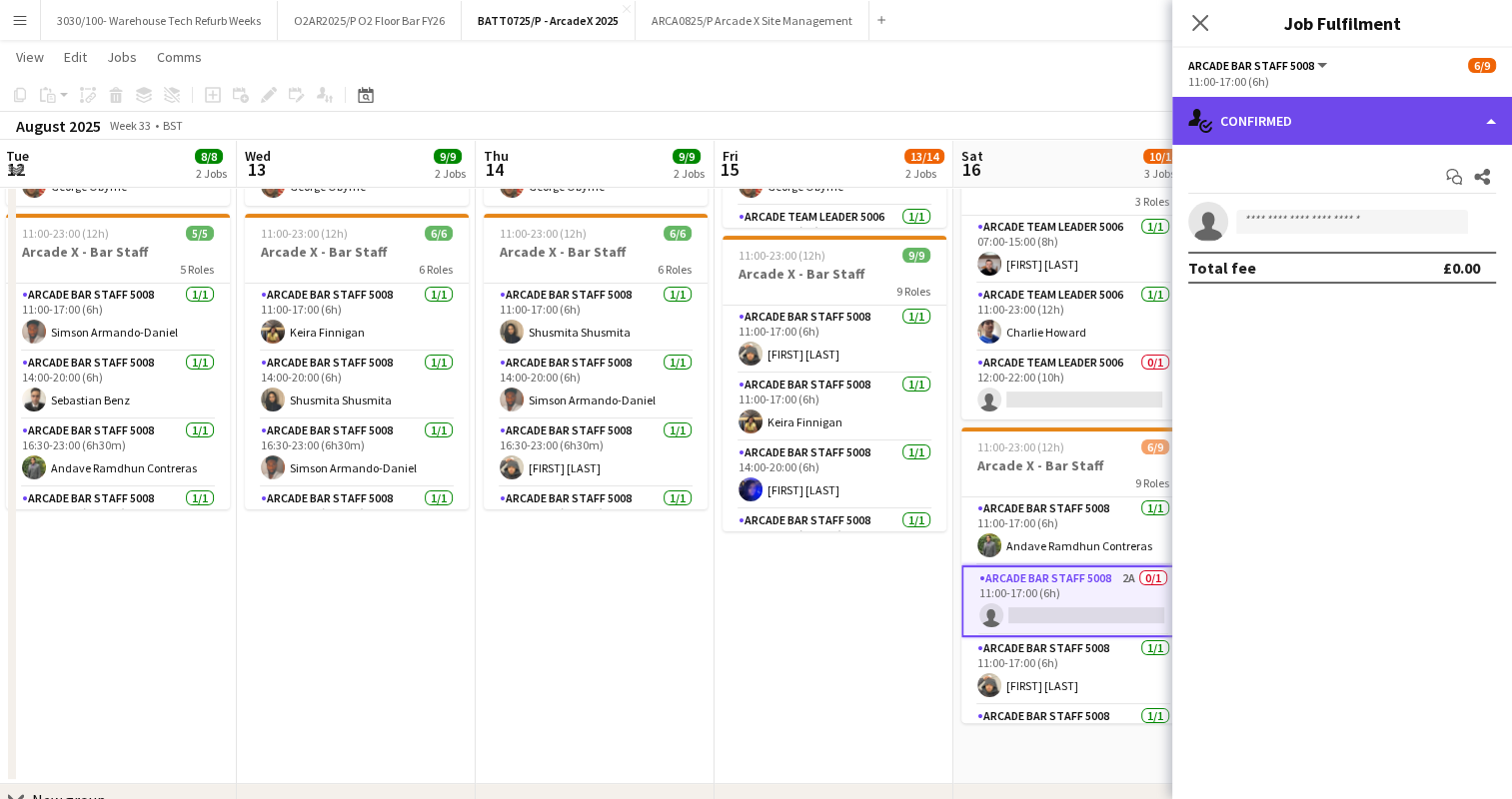 click on "single-neutral-actions-check-2
Confirmed" 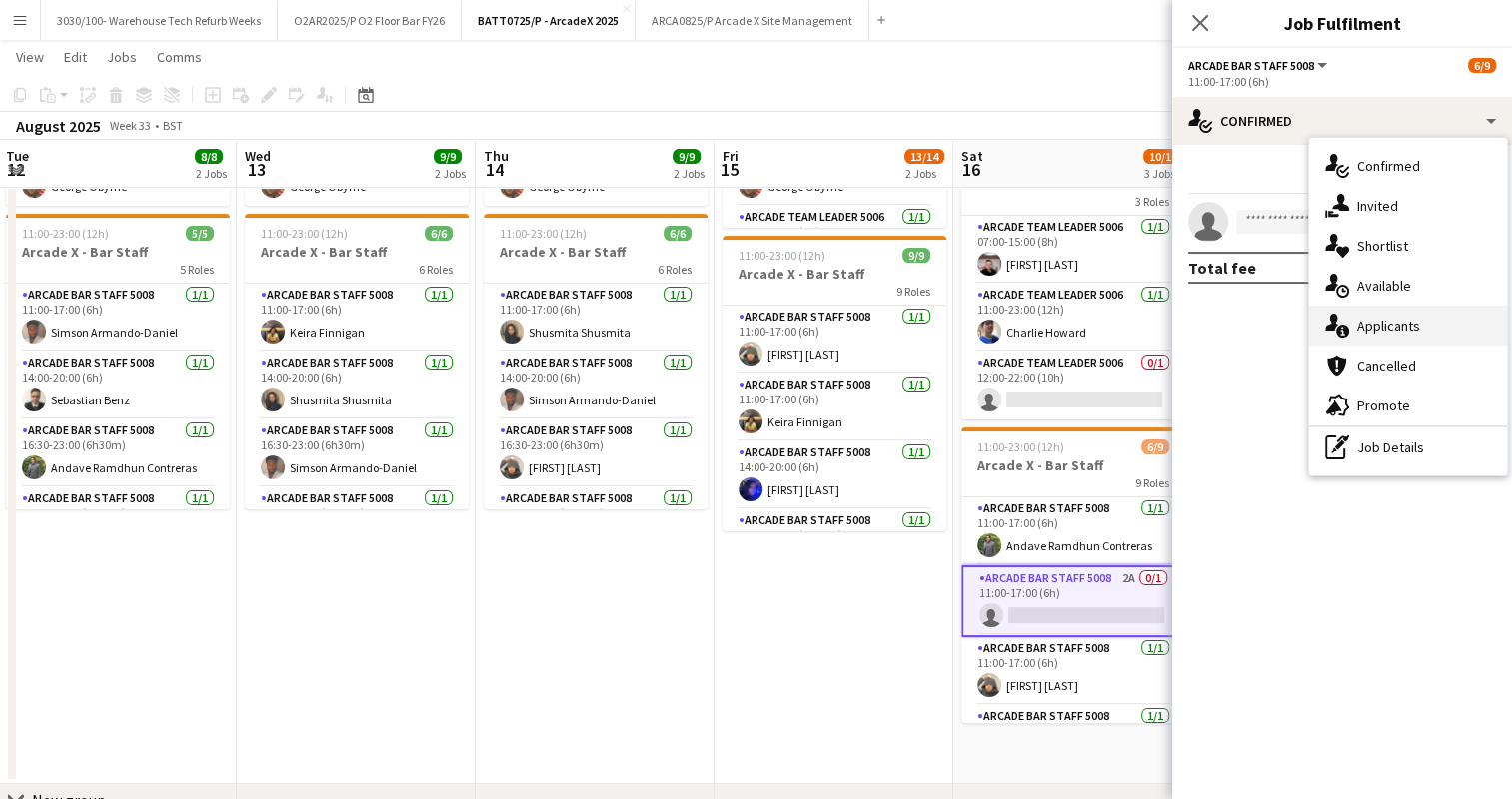 click on "single-neutral-actions-information
Applicants" at bounding box center (1408, 326) 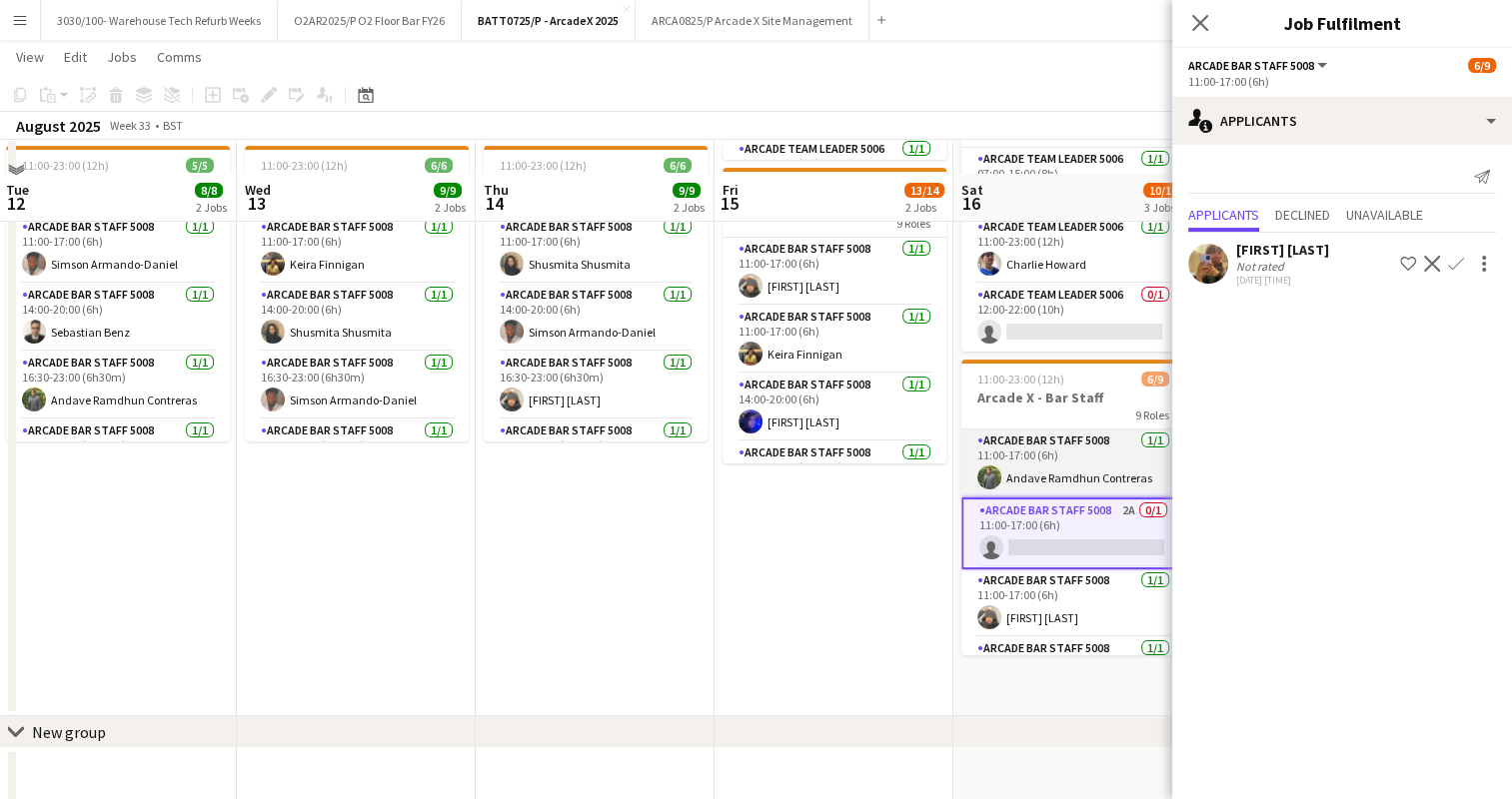 scroll, scrollTop: 410, scrollLeft: 0, axis: vertical 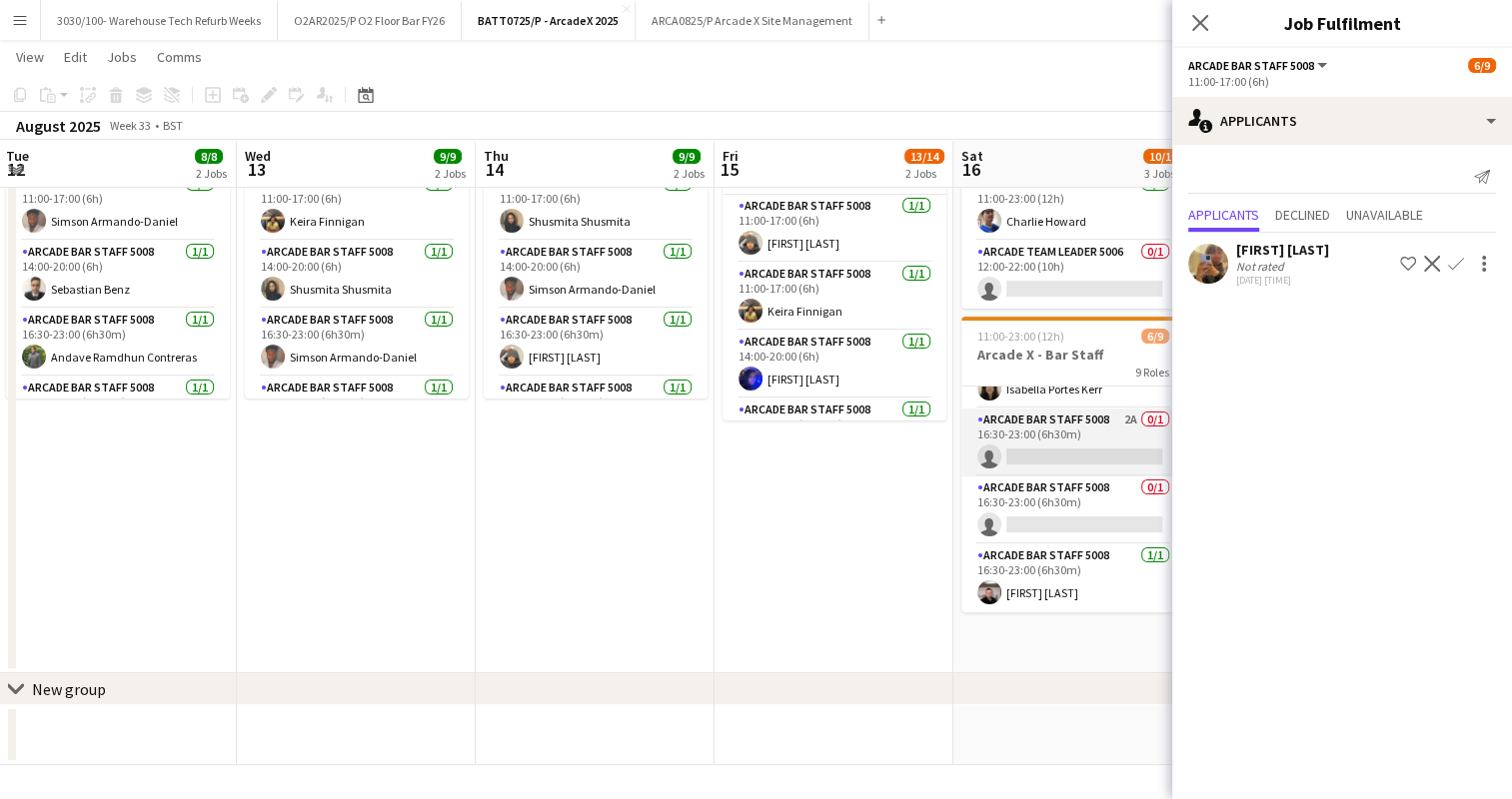 click on "Arcade Bar Staff 5008   2A   0/1   16:30-23:00 (6h30m)
single-neutral-actions" at bounding box center [1073, 442] 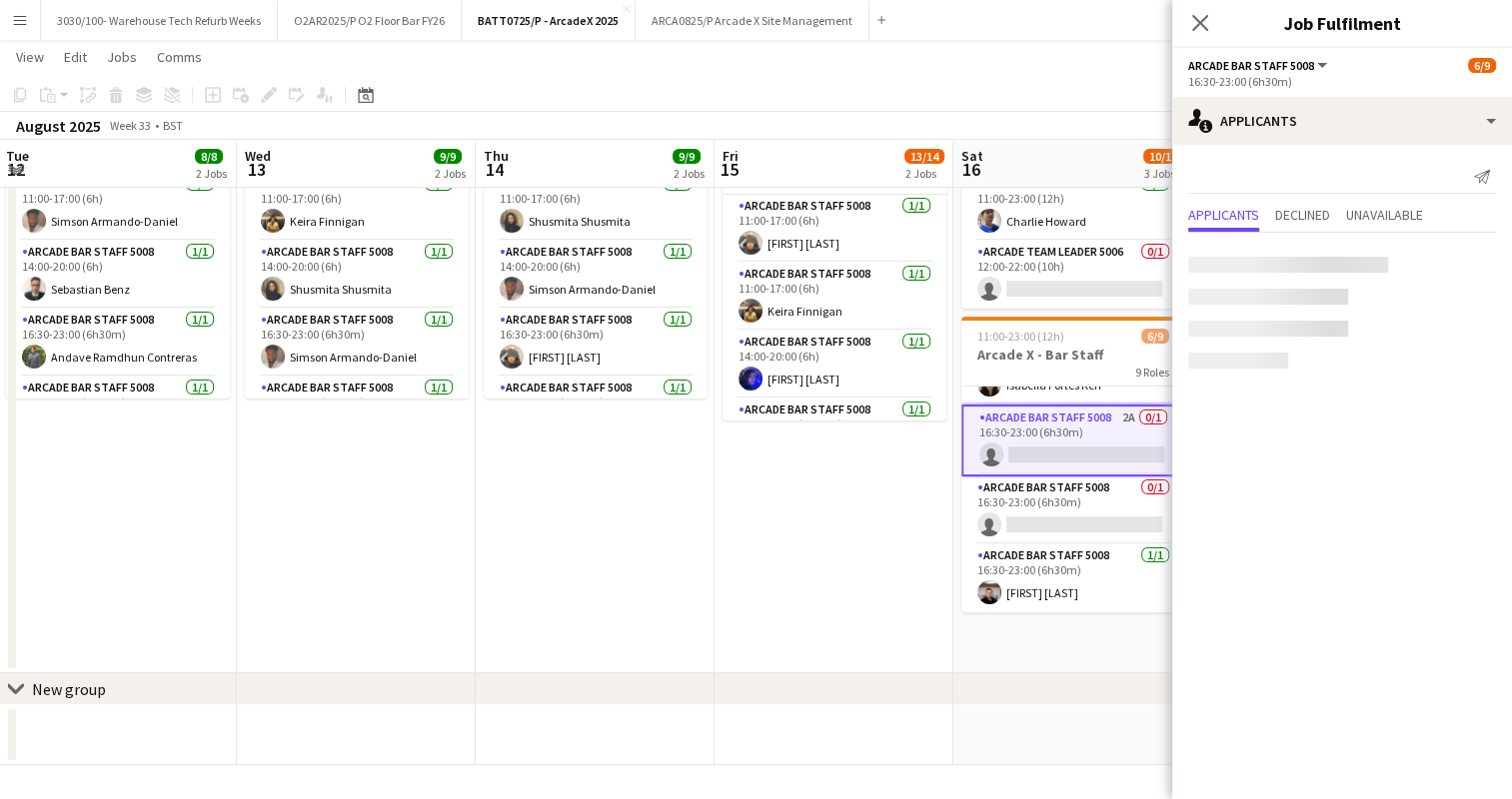 scroll, scrollTop: 392, scrollLeft: 0, axis: vertical 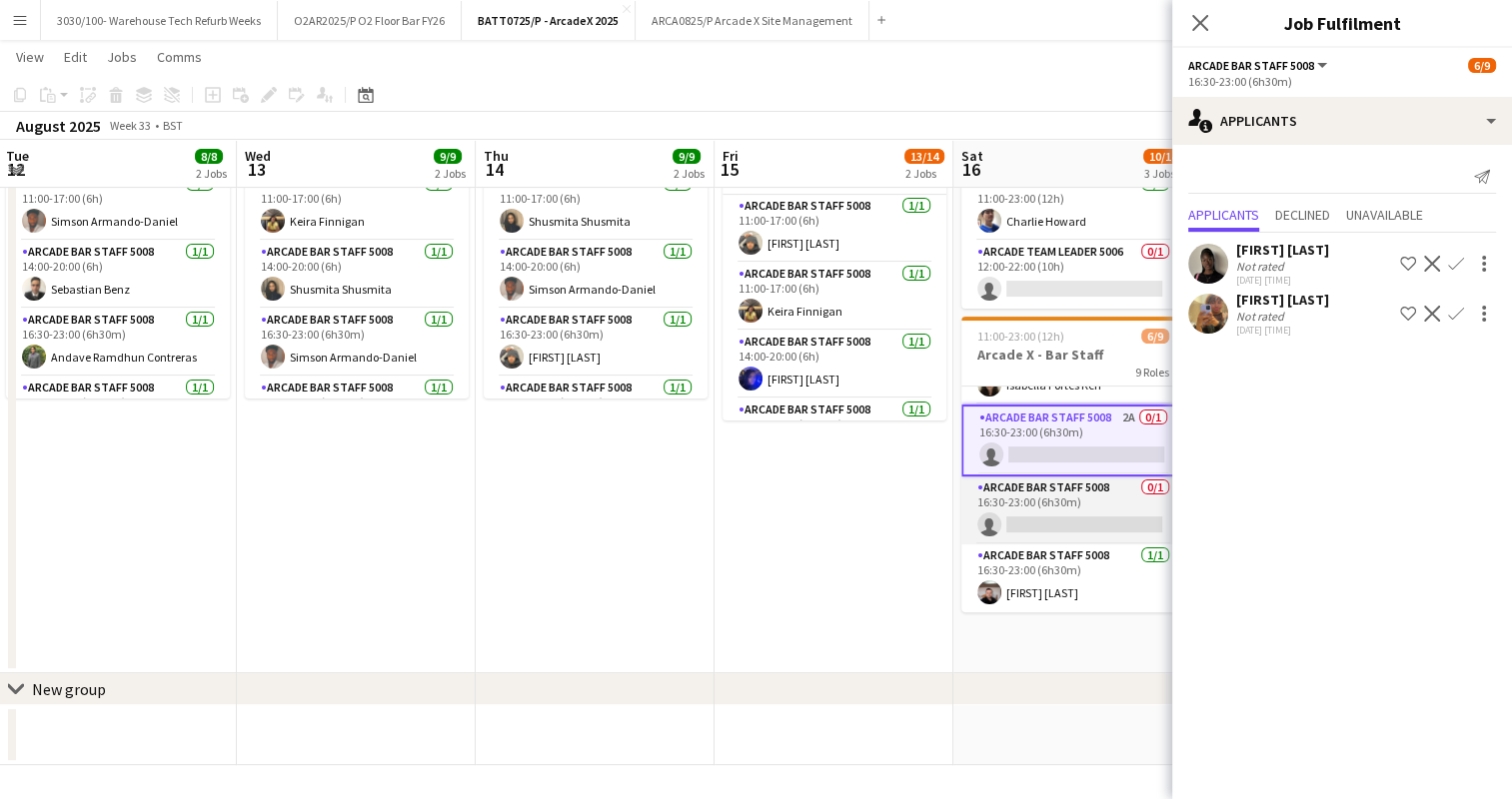 click on "Arcade Bar Staff 5008   0/1   16:30-23:00 (6h30m)
single-neutral-actions" at bounding box center (1073, 510) 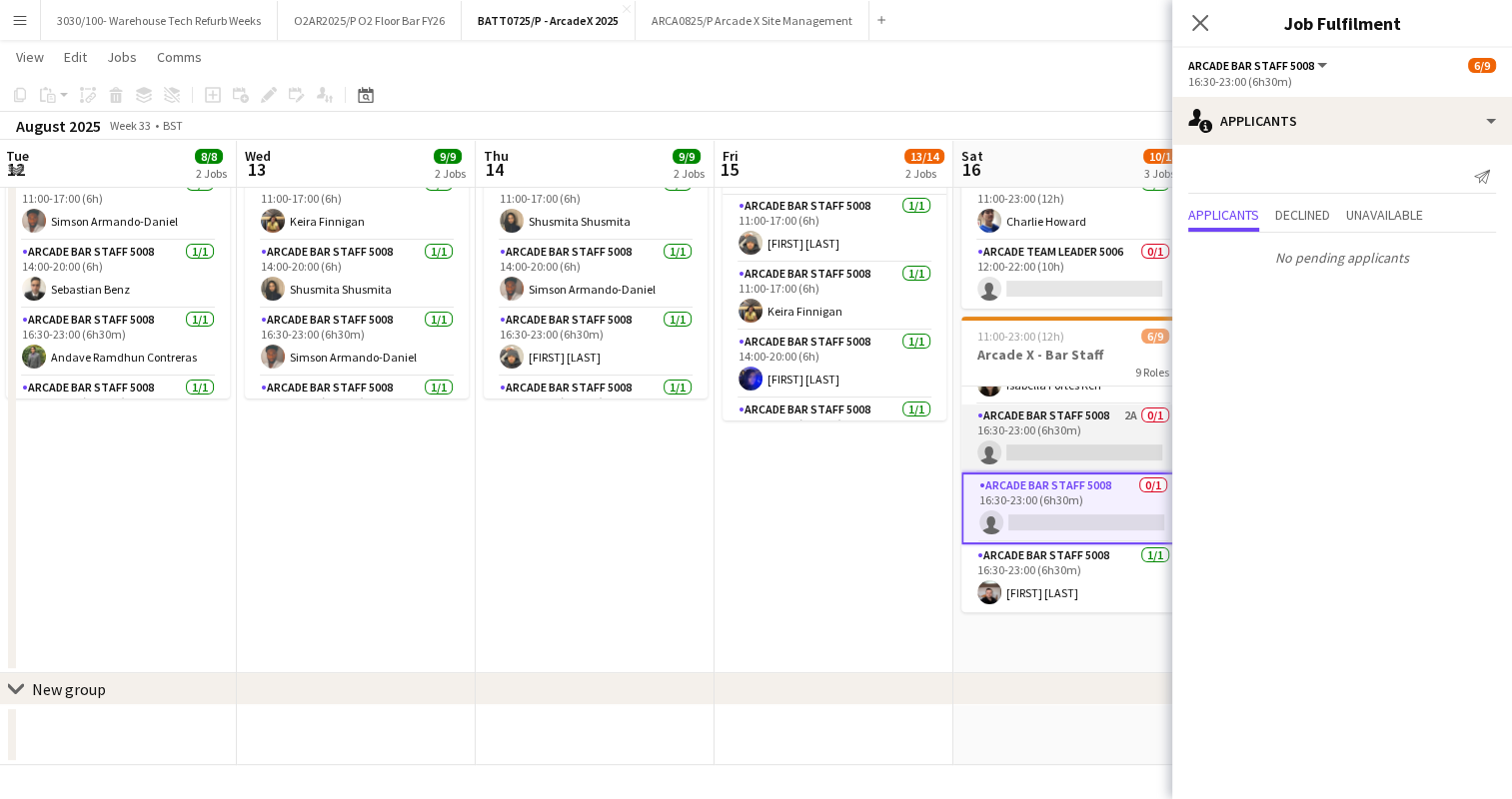 click on "Arcade Bar Staff 5008   2A   0/1   16:30-23:00 (6h30m)
single-neutral-actions" at bounding box center (1073, 438) 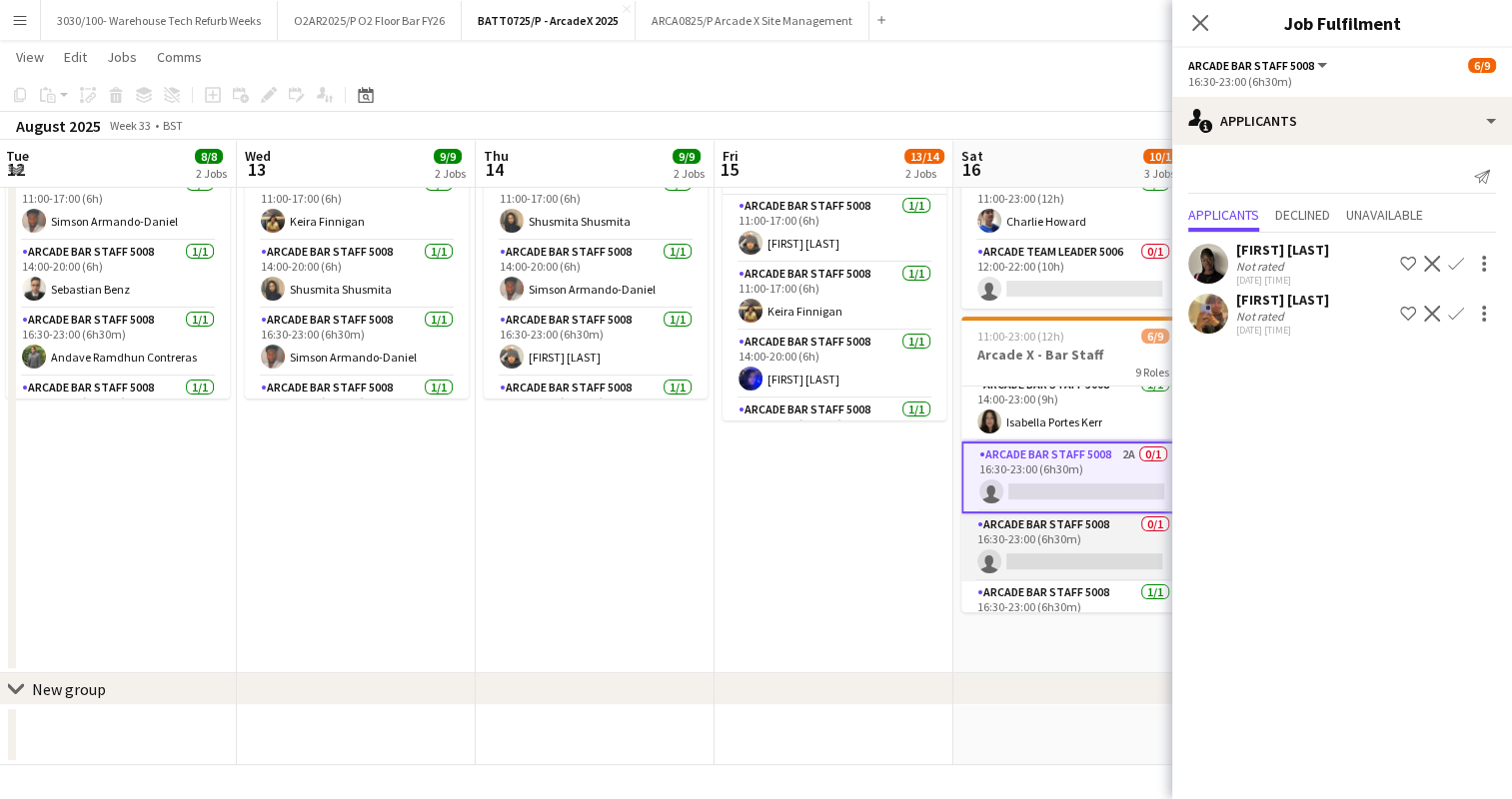 scroll, scrollTop: 395, scrollLeft: 0, axis: vertical 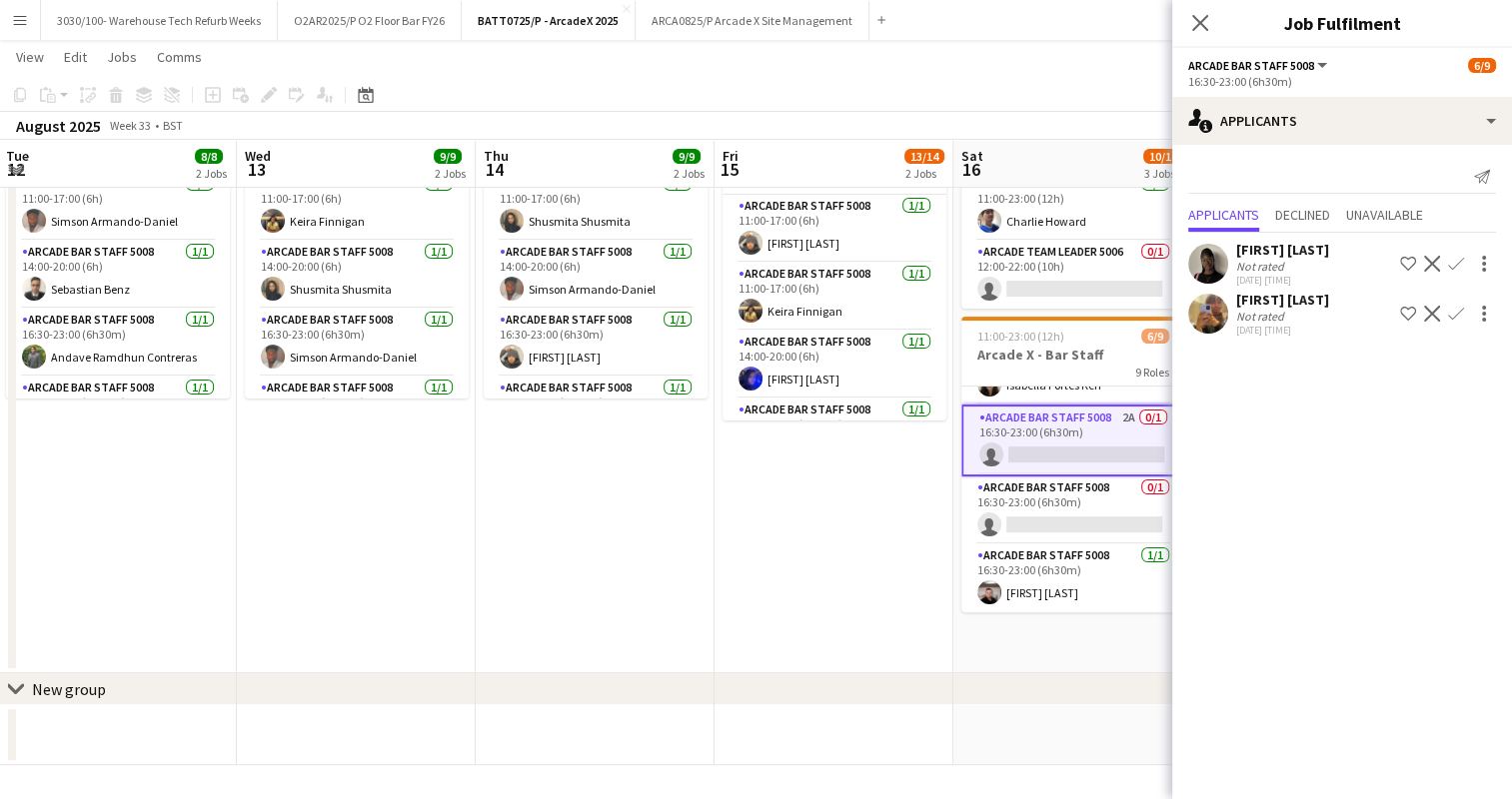 click on "Confirm" 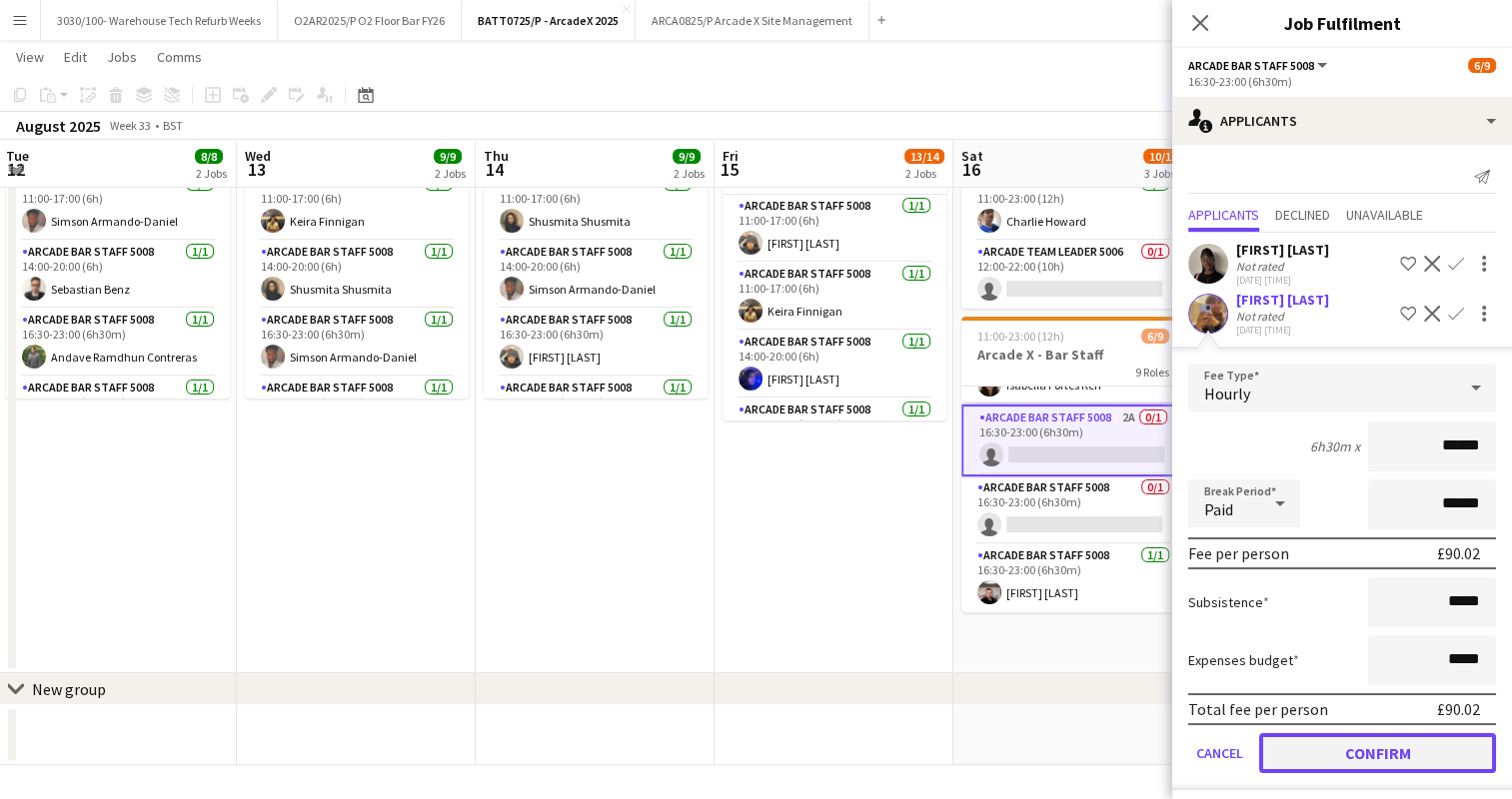 click on "Confirm" 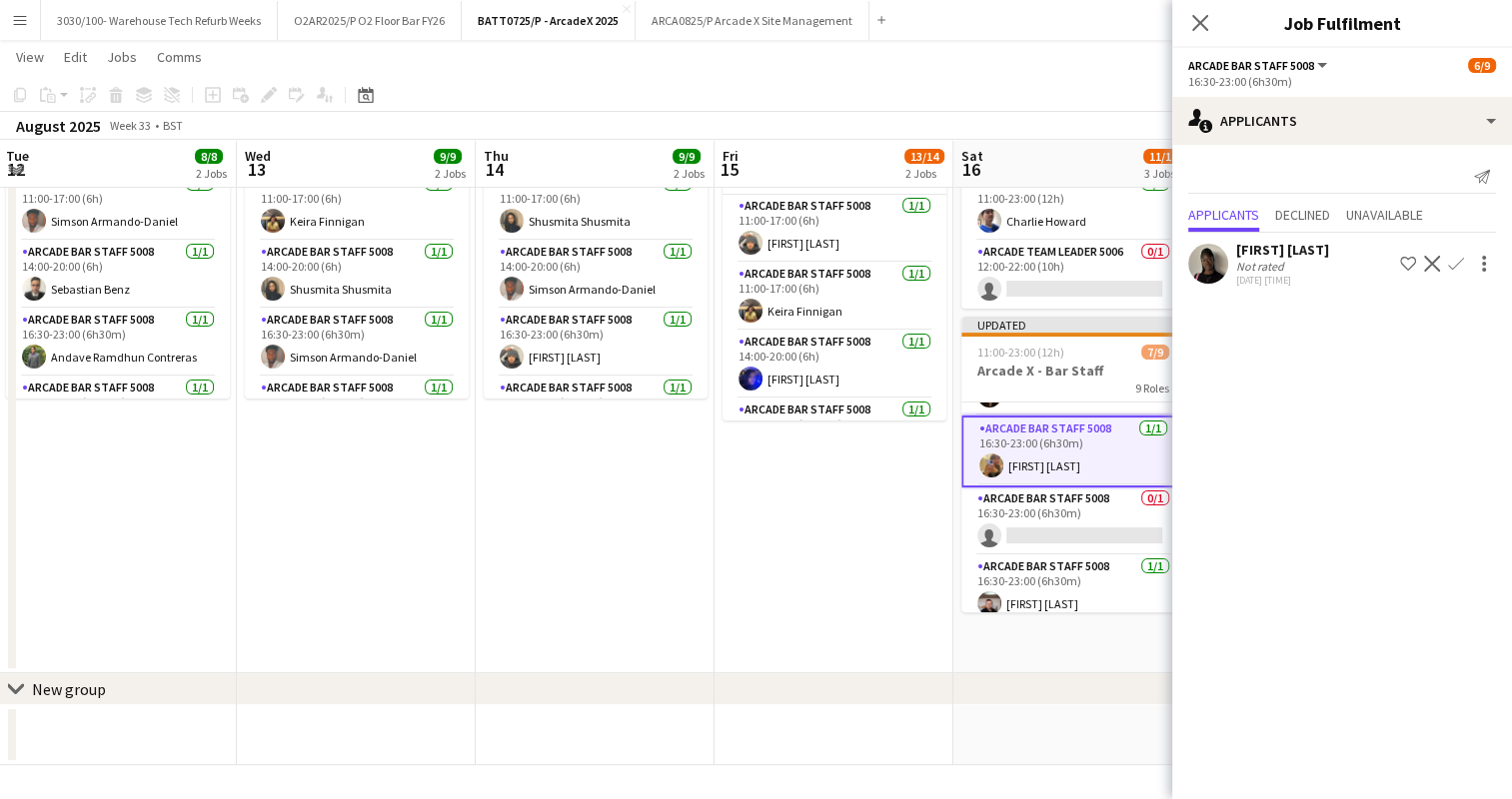 click on "07:00-23:00 (16h)    4/5   Arcade X - Team Leaders   5 Roles   Arcade Team Leader 5006   1/1   07:00-15:00 (8h)
[FIRST] [LAST]  Arcade Team Leader 5006   1/1   07:00-15:00 (8h)
[FIRST] [LAST]  Arcade Team Leader 5006   1/1   12:00-18:00 (6h)
[FIRST] [LAST]  Arcade Team Leader 5006   1/1   14:00-23:00 (9h)
[FIRST] [LAST]  Arcade Team Leader 5006   0/1   18:00-22:00 (4h)
single-neutral-actions
11:00-23:00 (12h)    9/9   Arcade X - Bar Staff   9 Roles   Arcade Bar Staff 5008   1/1   11:00-17:00 (6h)
[FIRST] [LAST]  Arcade Bar Staff 5008   1/1   11:00-17:00 (6h)
[FIRST] [LAST]  Arcade Bar Staff 5008   1/1   14:00-20:00 (6h)
[FIRST] [LAST]  Arcade Bar Staff 5008   1/1   16:30-23:00 (6h30m)
[FIRST] [LAST]  Arcade Bar Staff 5008   1/1   16:30-23:00 (6h30m)
[FIRST] [LAST]  Arcade Bar Staff 5008   1/1   16:30-23:00 (6h30m)
[FIRST] [LAST]  Arcade Bar Staff 5008   1/1   16:30-23:00 (6h30m)
[FIRST] [LAST]  Arcade Bar Staff 5008   1/1   16:30-23:00 (6h30m)
1/1" at bounding box center (833, 243) 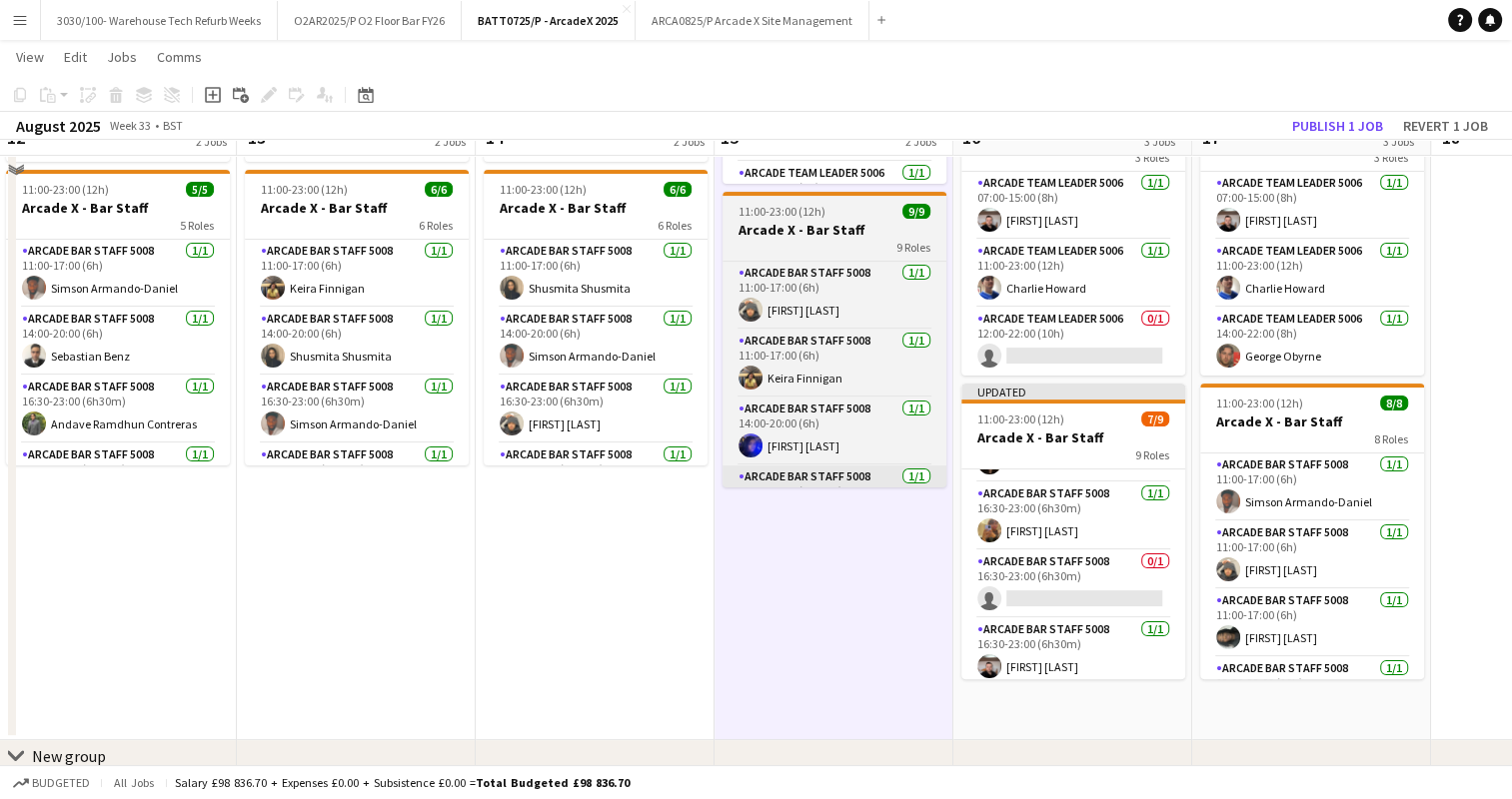 scroll, scrollTop: 311, scrollLeft: 0, axis: vertical 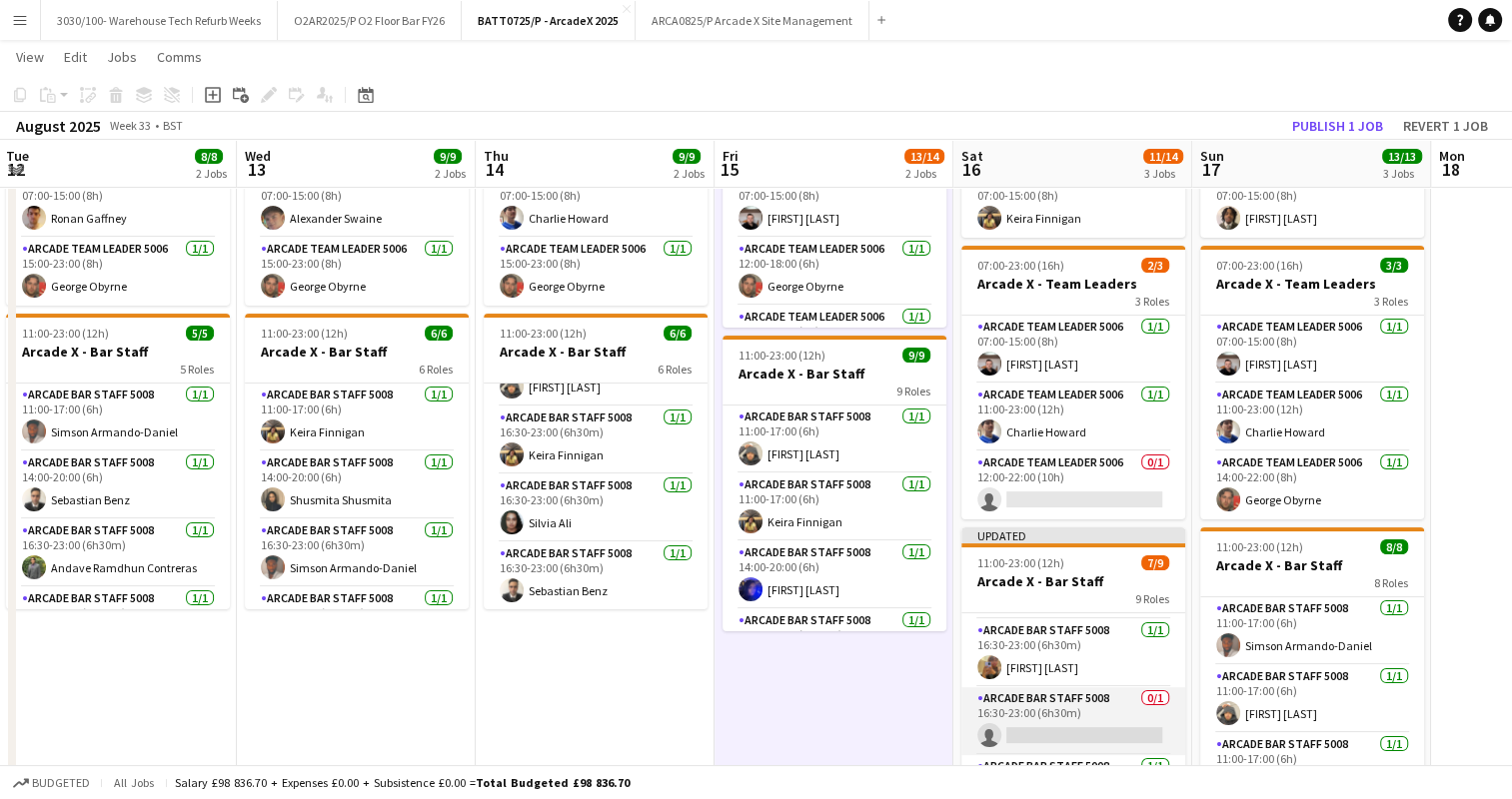 click on "Arcade Bar Staff 5008   0/1   16:30-23:00 (6h30m)
single-neutral-actions" at bounding box center (1073, 721) 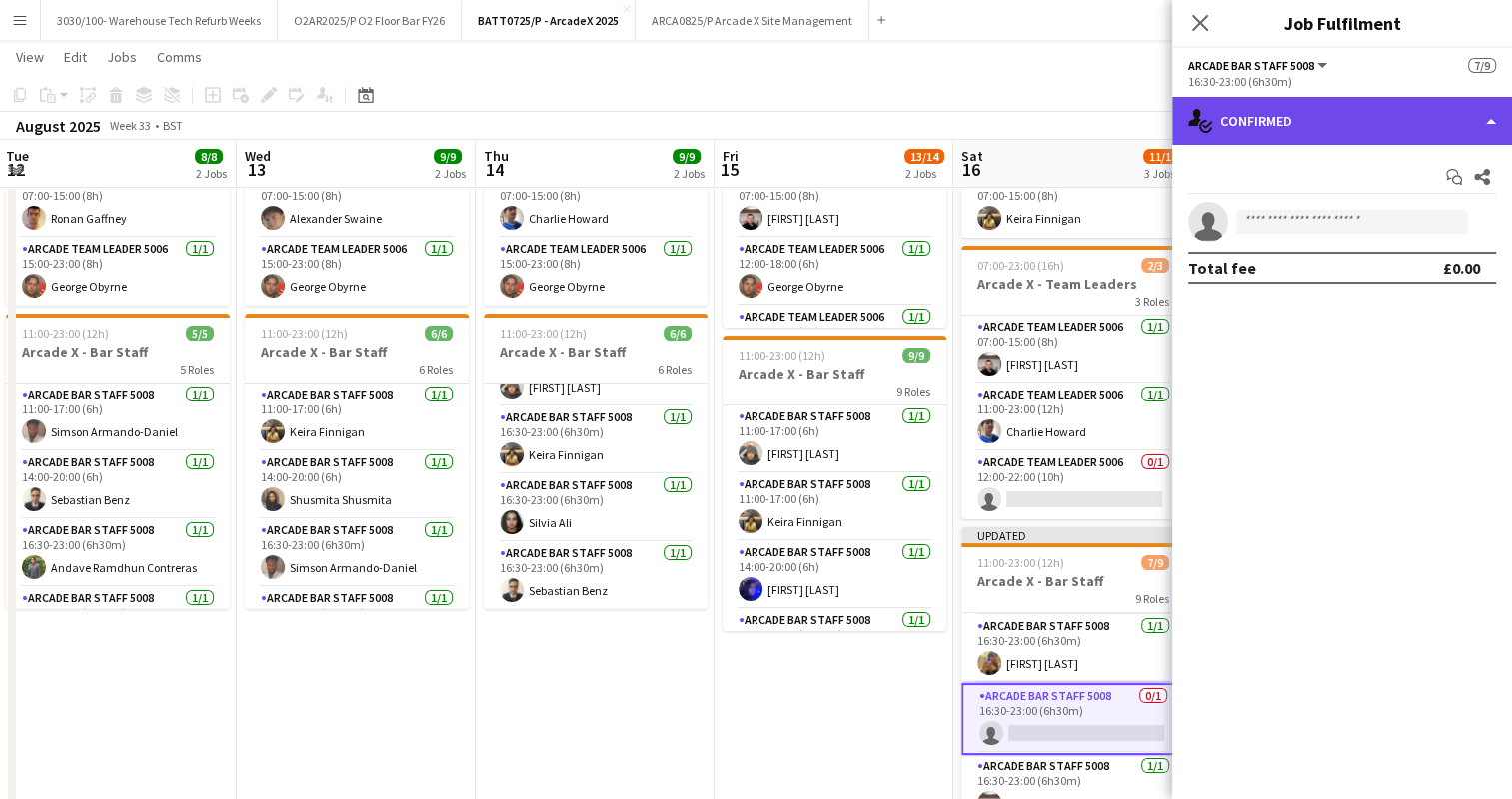 click on "single-neutral-actions-check-2
Confirmed" 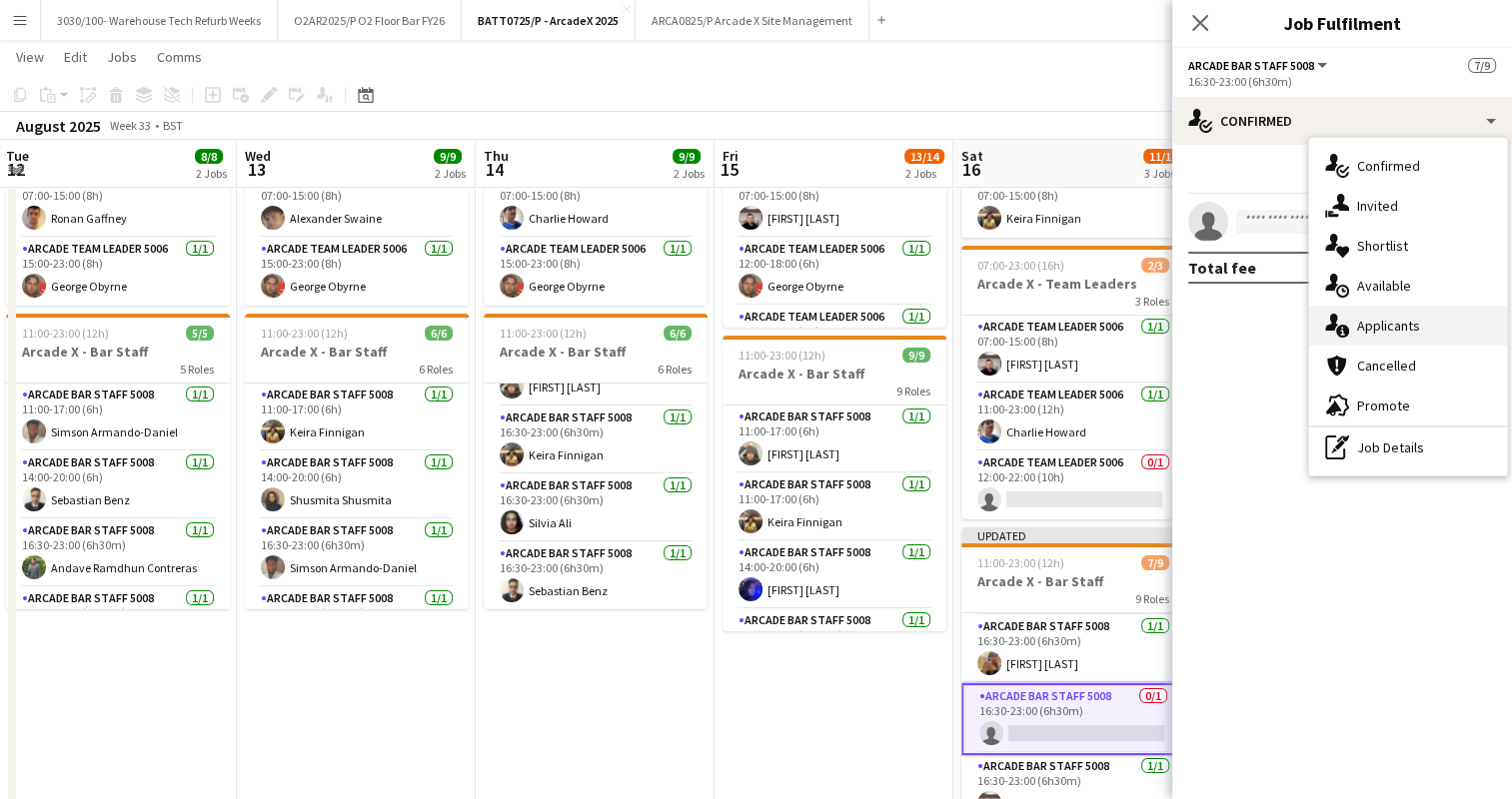 click on "single-neutral-actions-information
Applicants" at bounding box center [1408, 326] 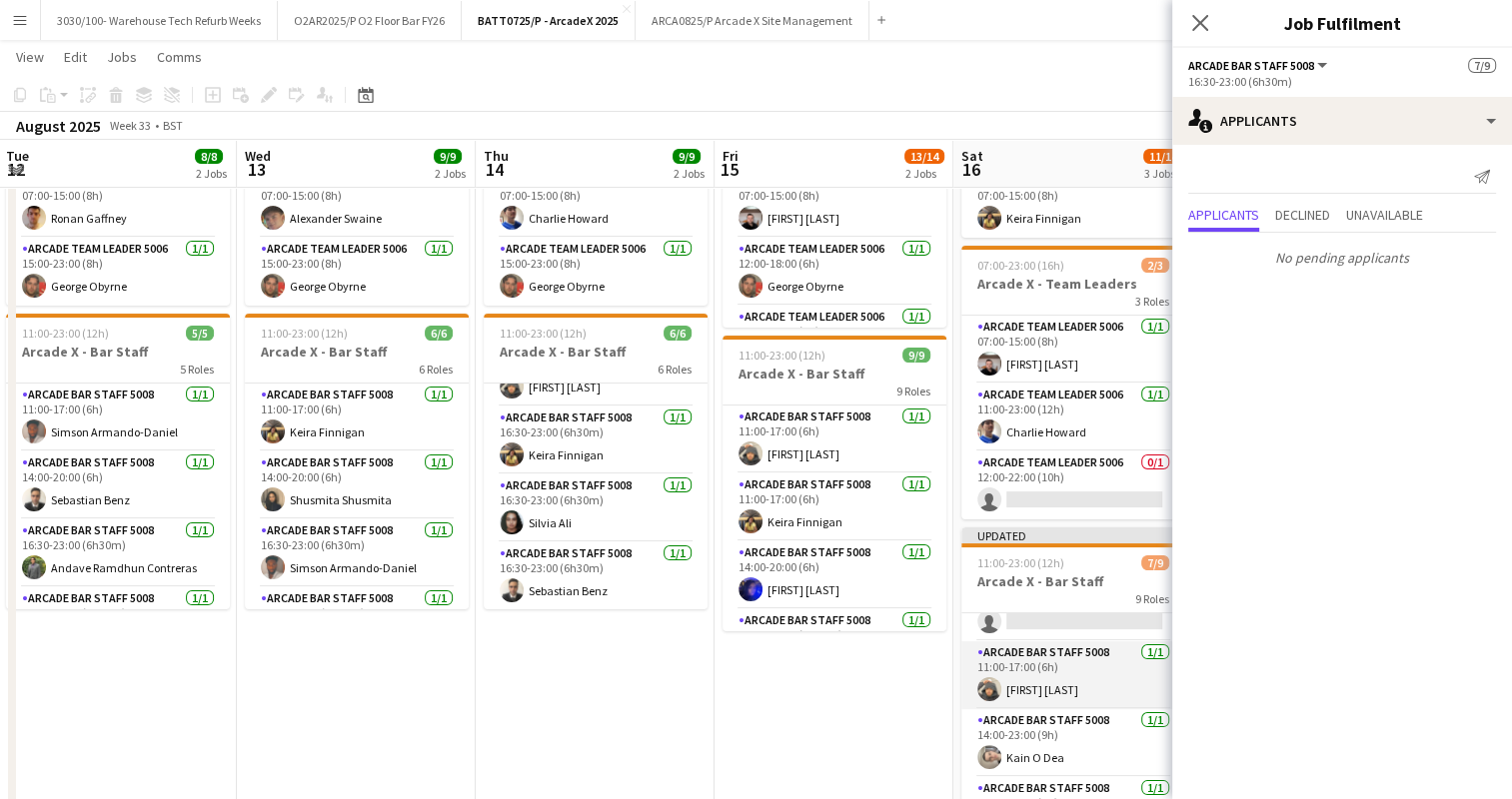 scroll, scrollTop: 8, scrollLeft: 0, axis: vertical 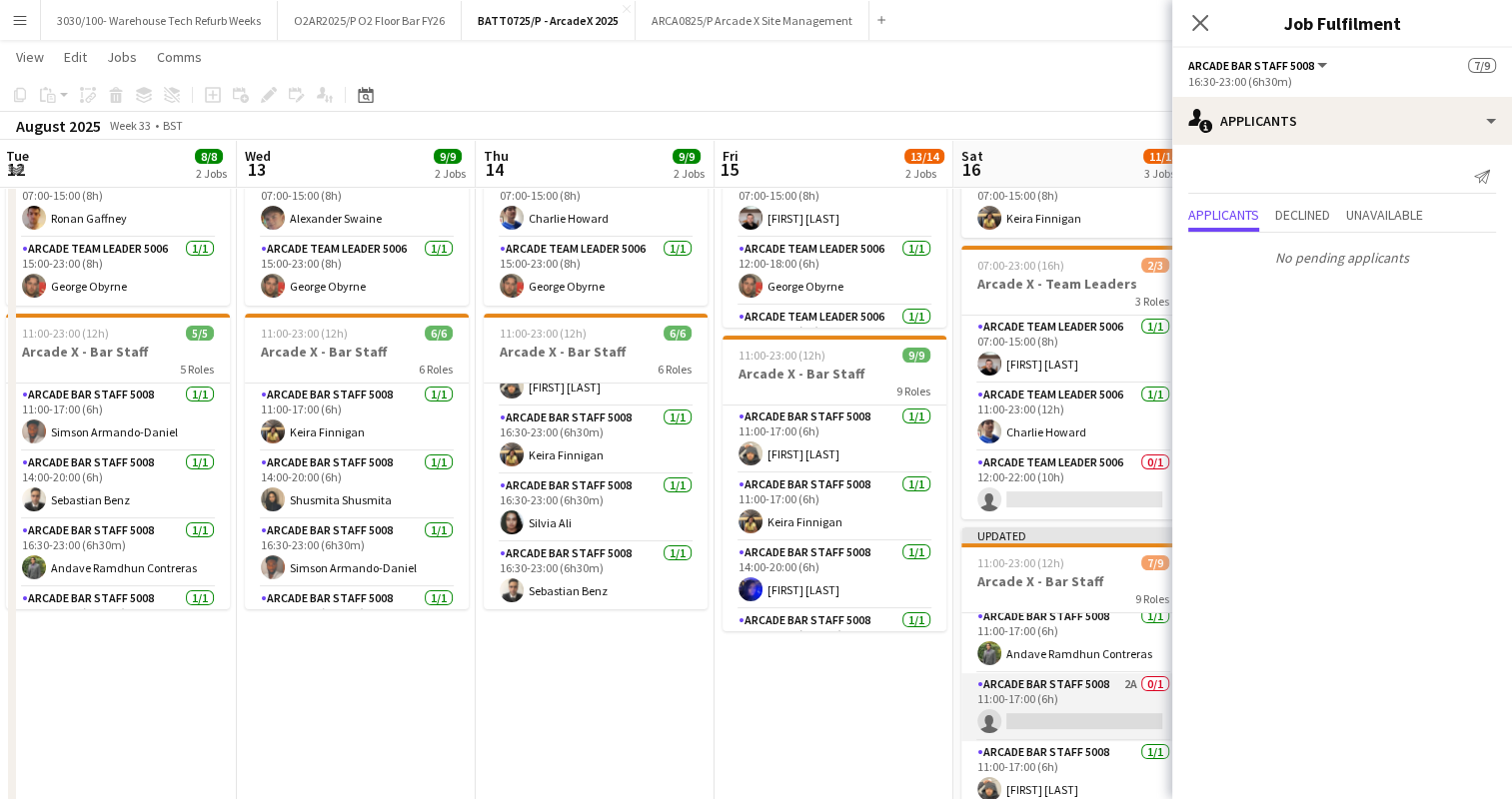 click on "Arcade Bar Staff 5008   2A   0/1   11:00-17:00 (6h)
single-neutral-actions" at bounding box center [1073, 707] 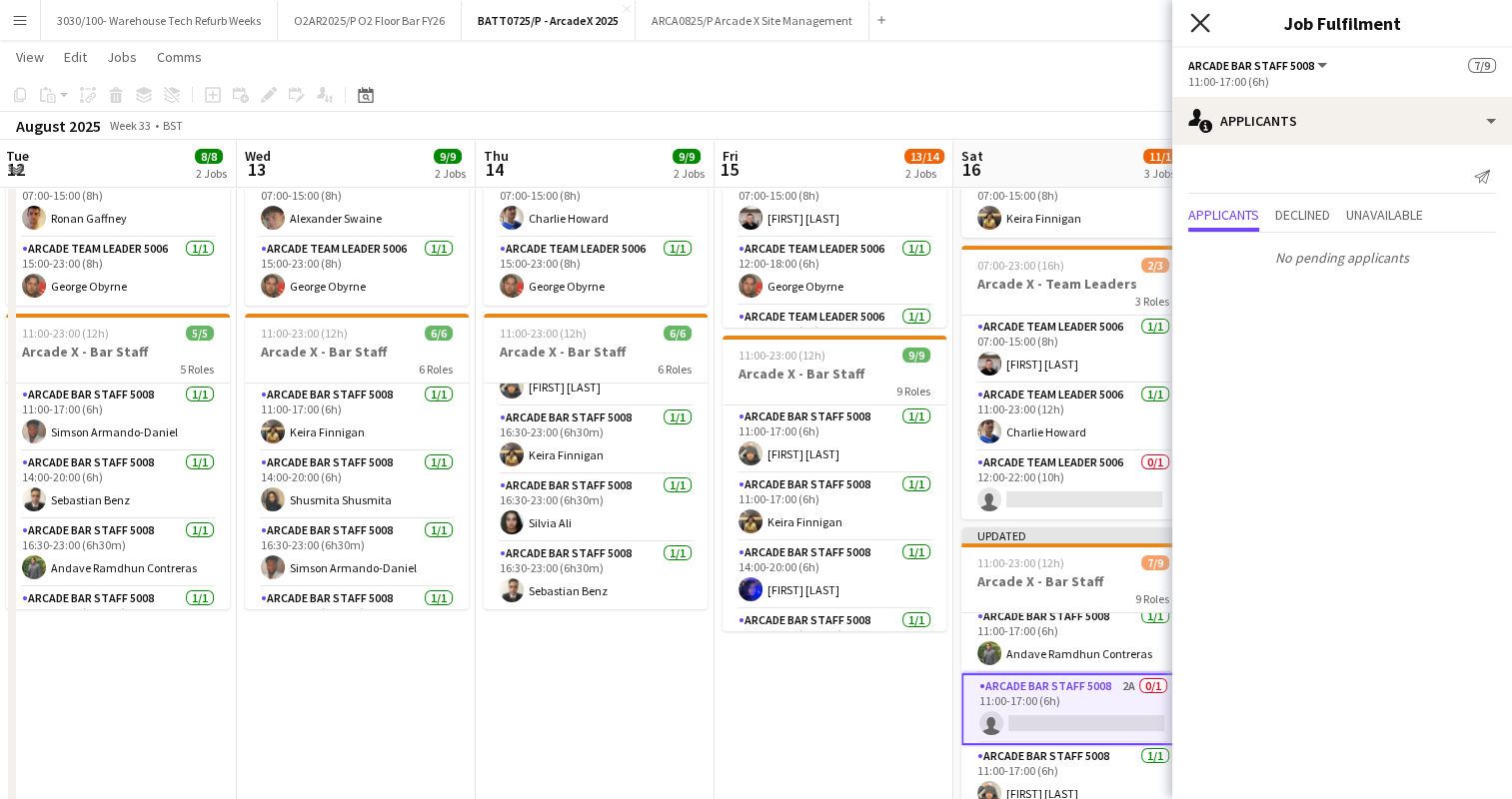 click on "Close pop-in" 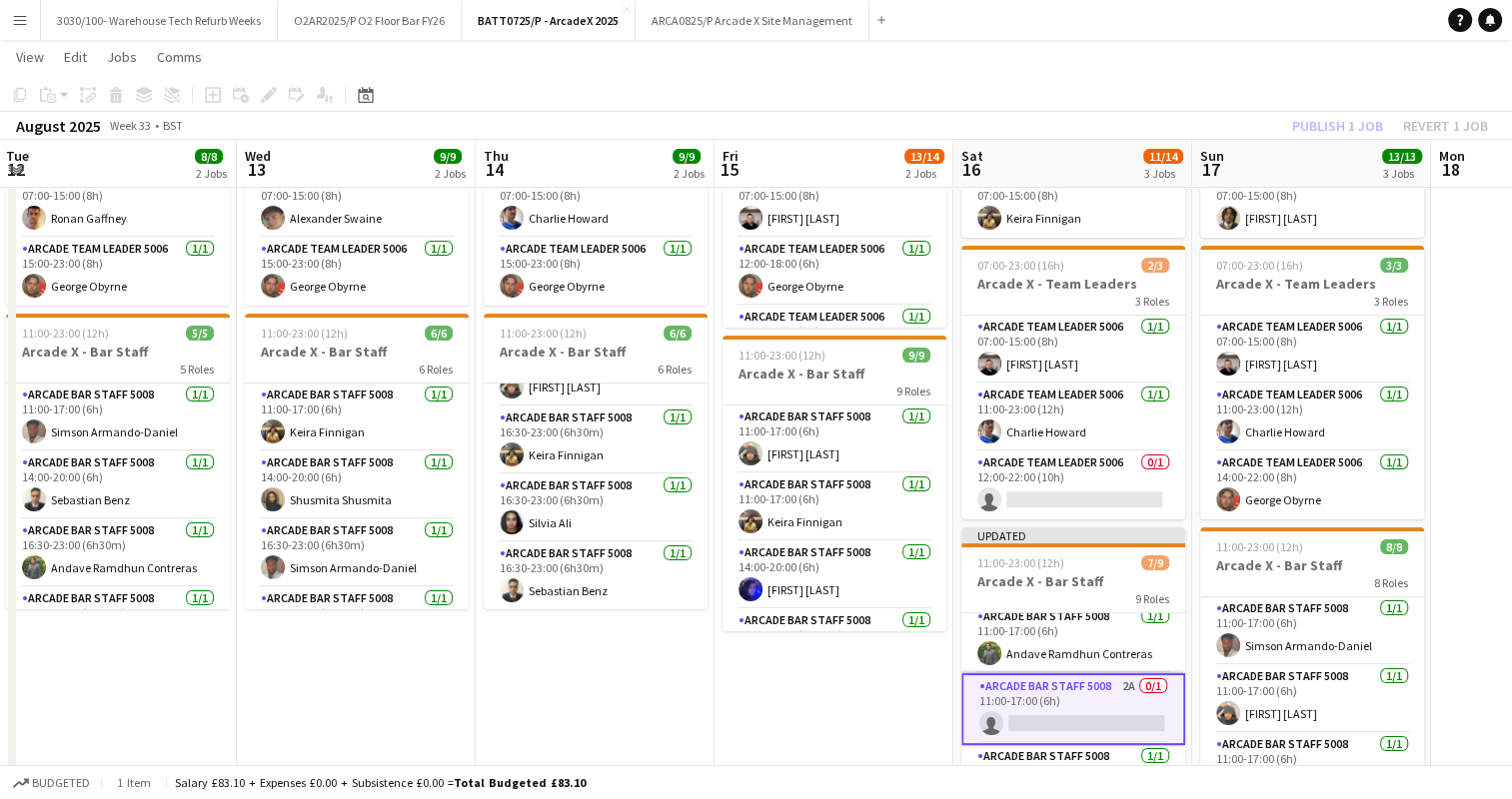 click on "Copy
Paste
Paste   Ctrl+V Paste with crew  Ctrl+Shift+V
Paste linked Job
Delete
Group
Ungroup
Add job
Add linked Job
Edit
Edit linked Job
Applicants
Date picker
AUG 2025 AUG 2025 Monday M Tuesday T Wednesday W Thursday T Friday F Saturday S Sunday S  AUG   1   2   3   4   5   6   7   8   9   10   11   12   13   14   15   16   17   18   19   20   21   22   23   24   25   26   27   28   29   30   31
Comparison range
Comparison range
Today" 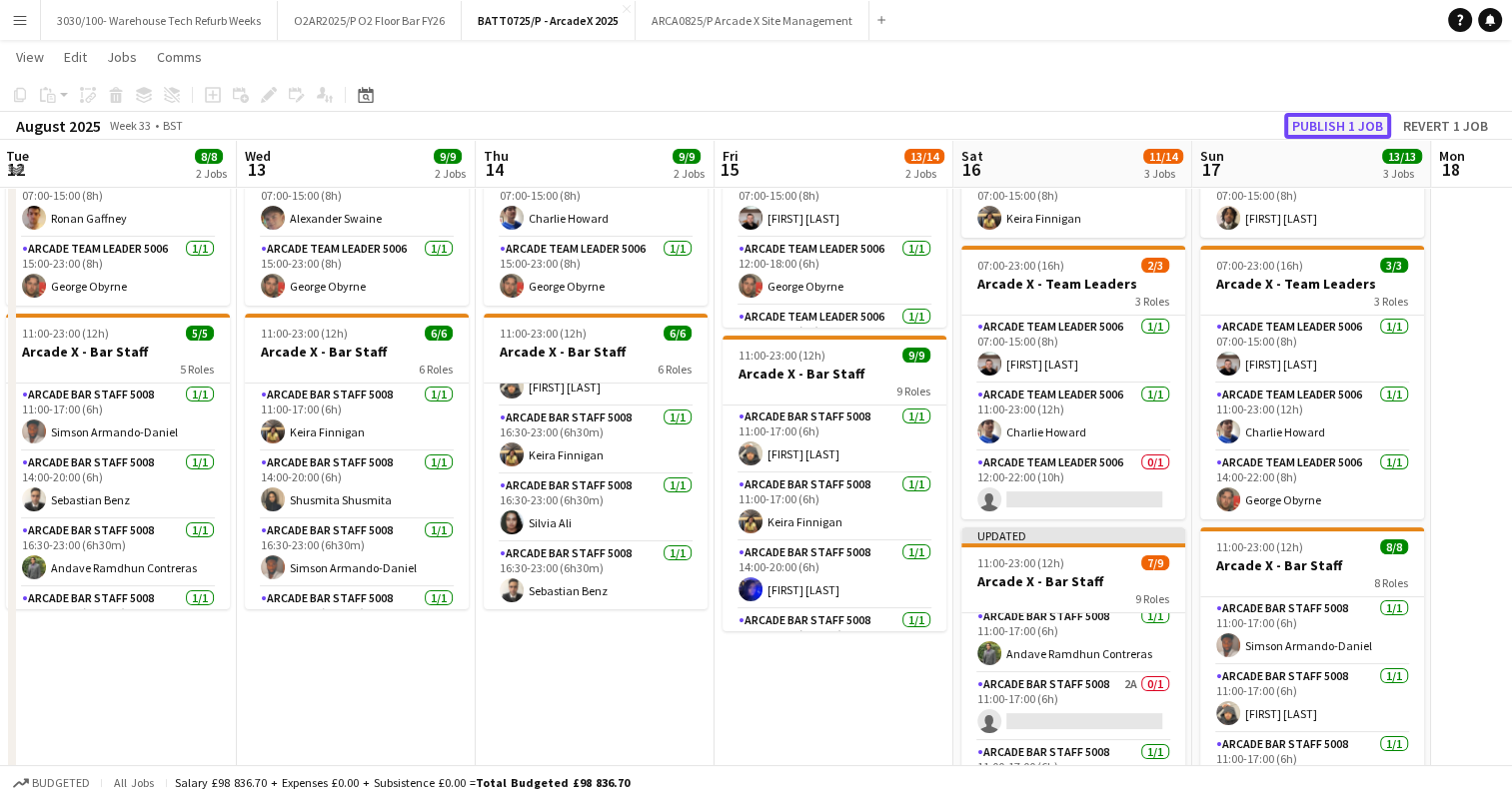 click on "Publish 1 job" 